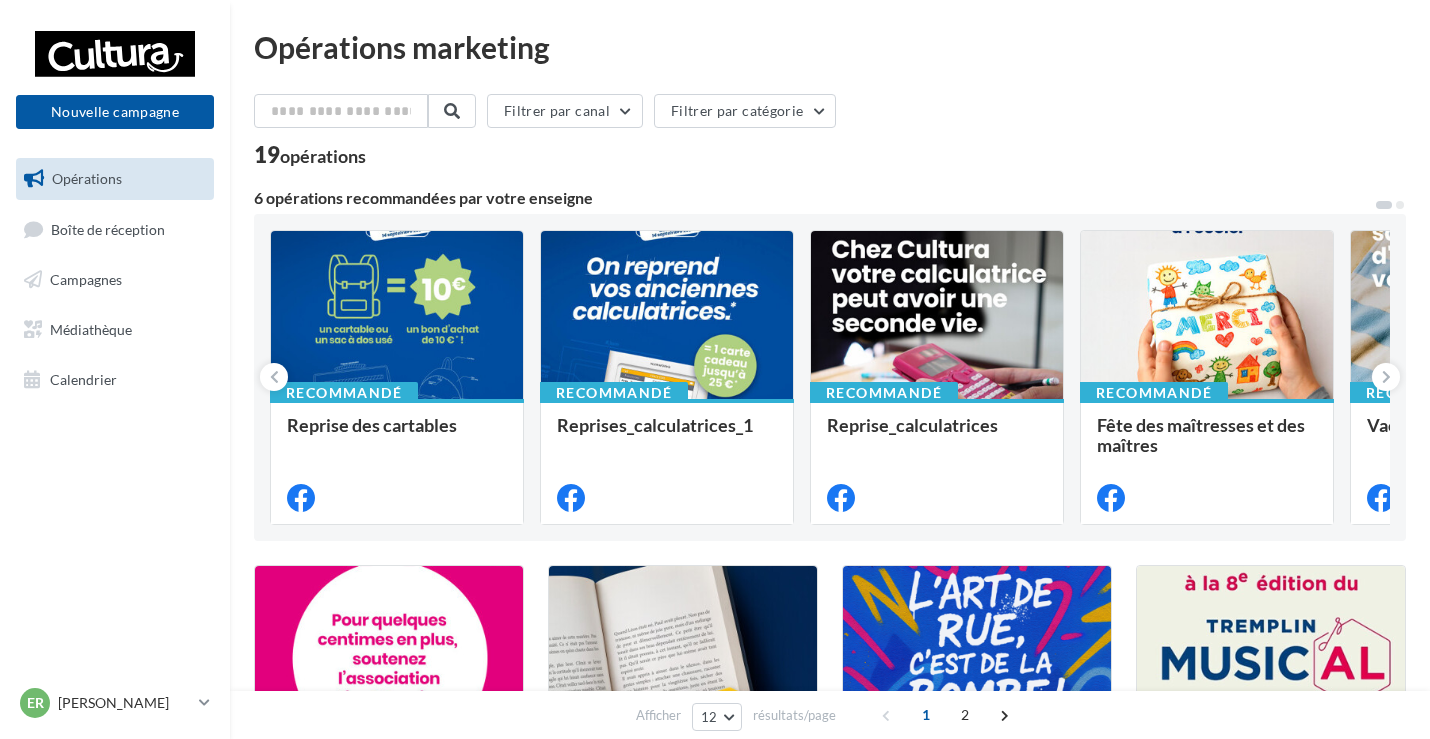 scroll, scrollTop: 0, scrollLeft: 0, axis: both 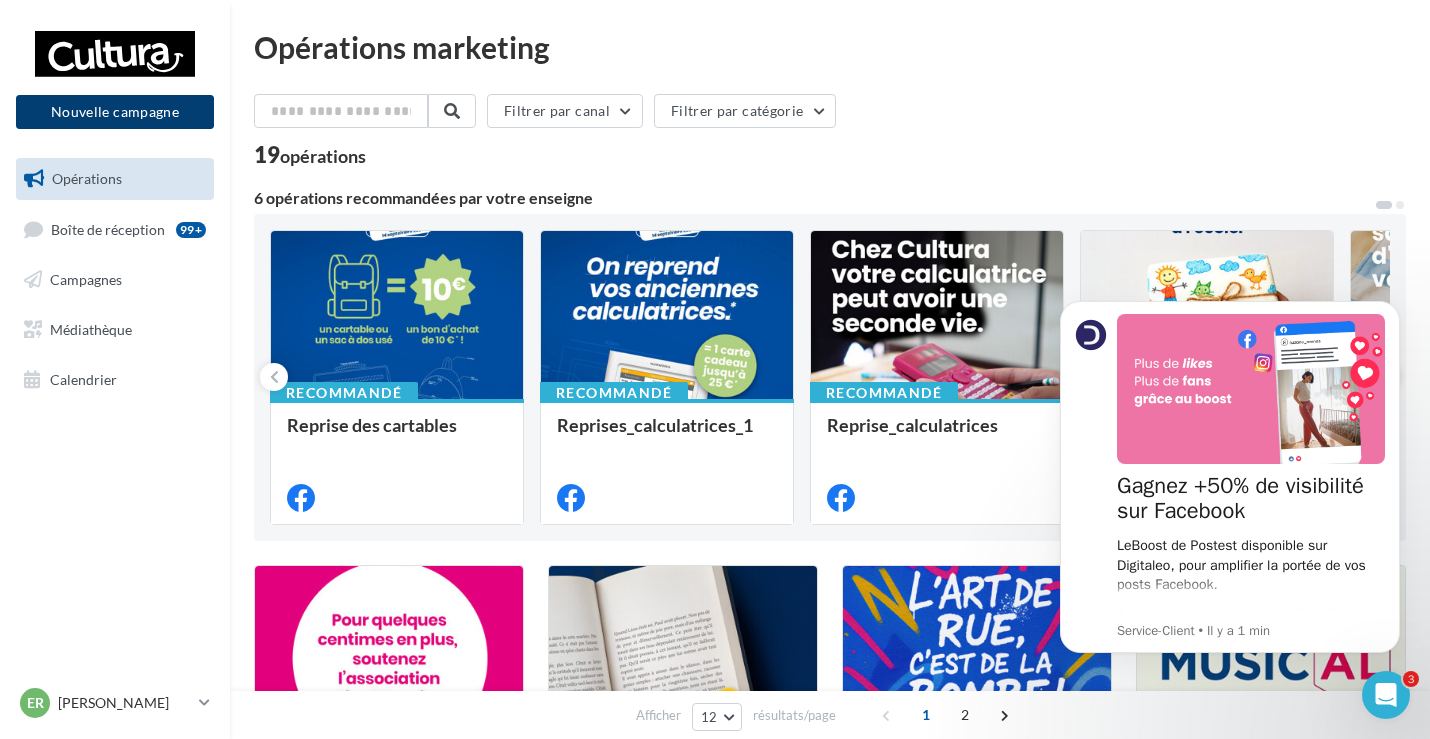 click on "Nouvelle campagne" at bounding box center [115, 112] 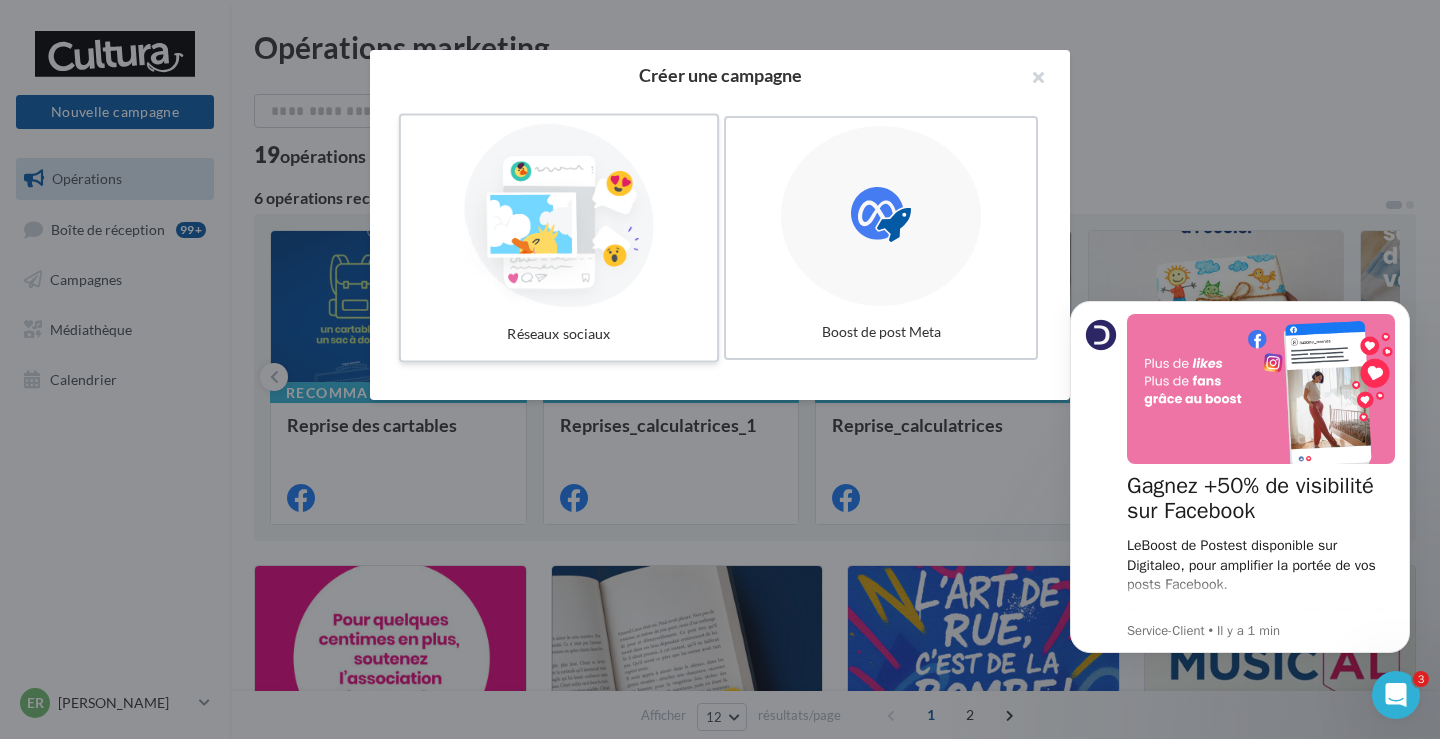 click at bounding box center [559, 216] 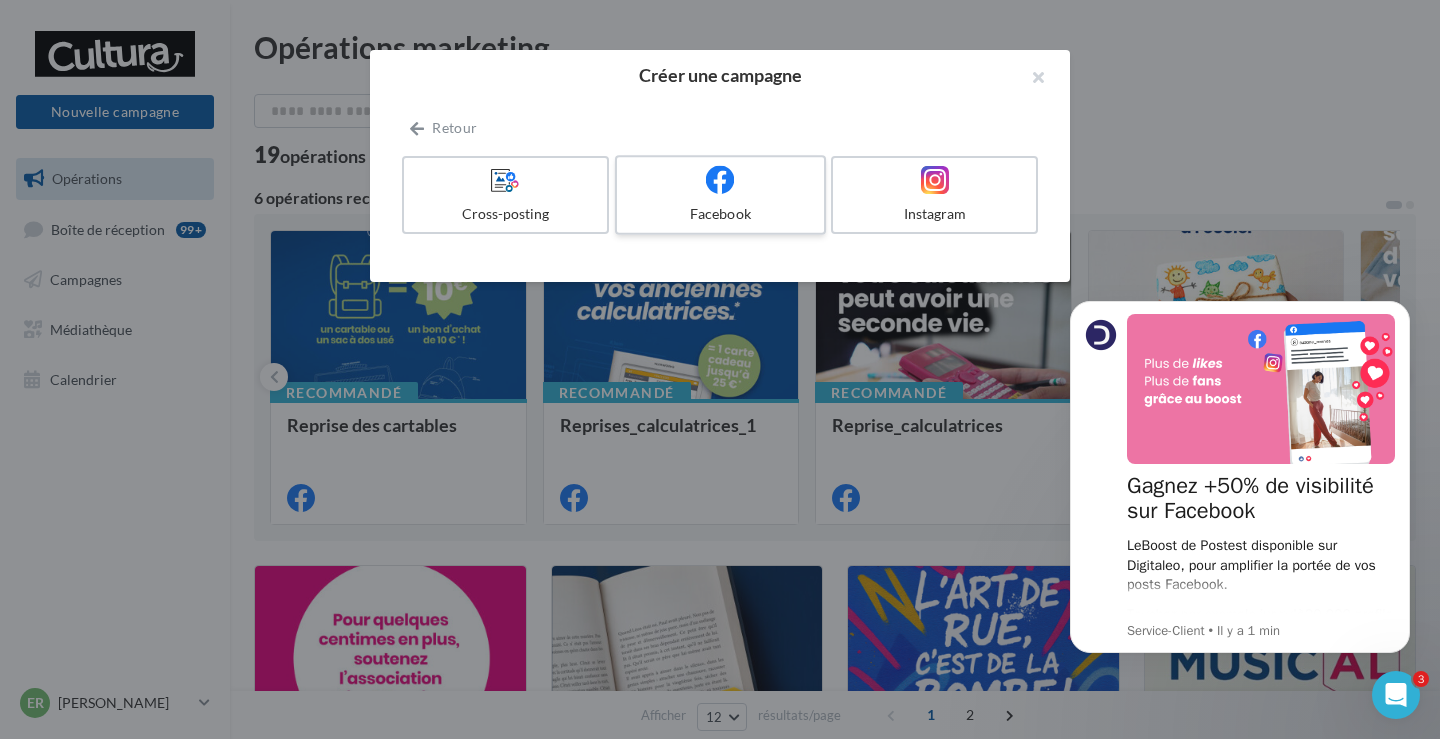 click on "Facebook" at bounding box center (720, 195) 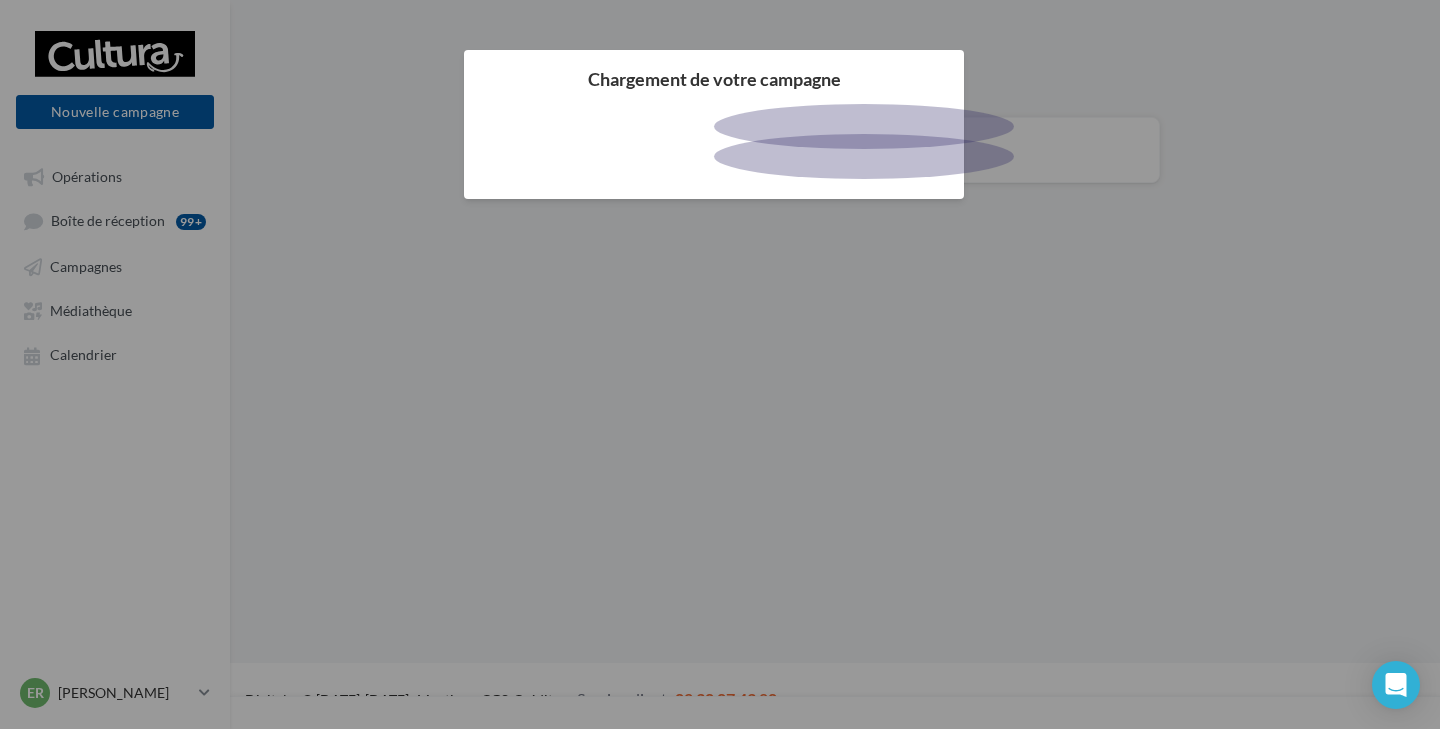 scroll, scrollTop: 0, scrollLeft: 0, axis: both 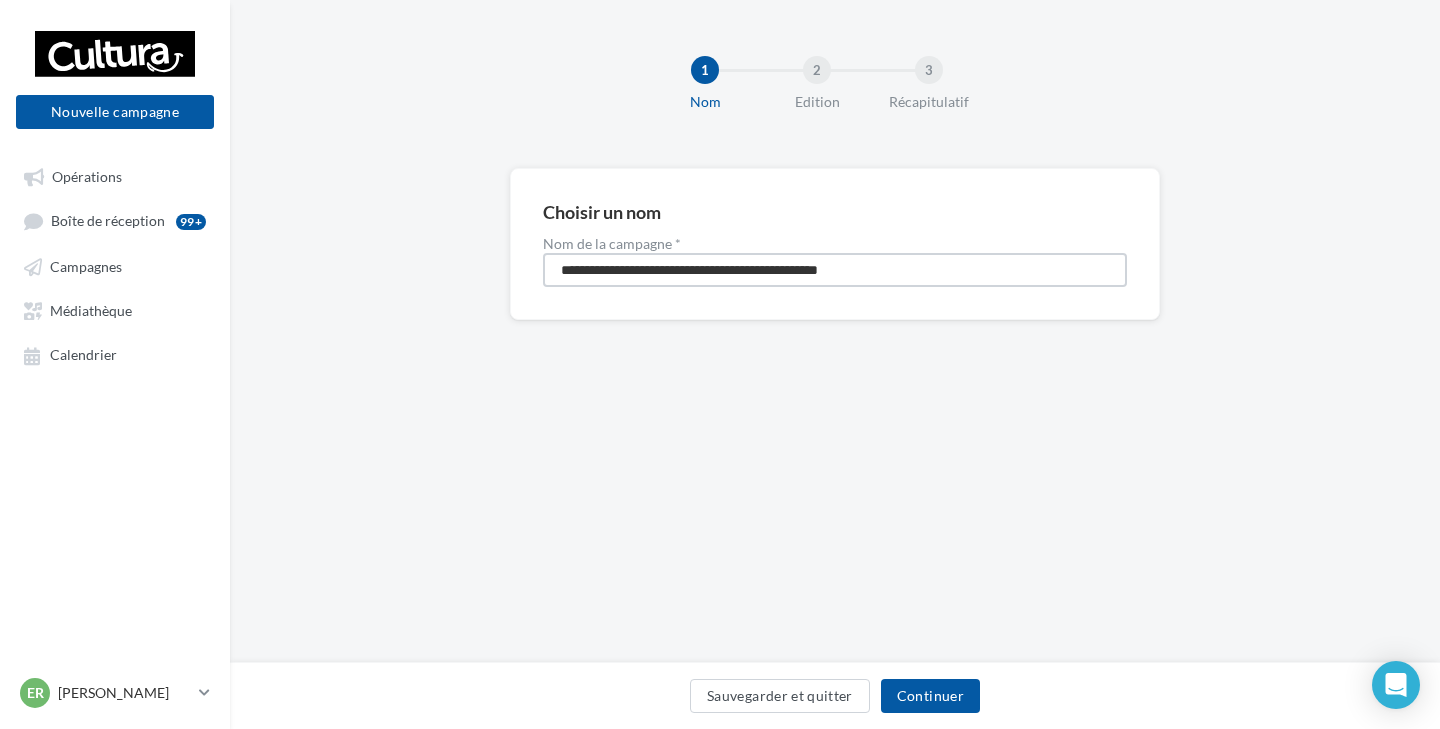 drag, startPoint x: 948, startPoint y: 271, endPoint x: 423, endPoint y: 250, distance: 525.41986 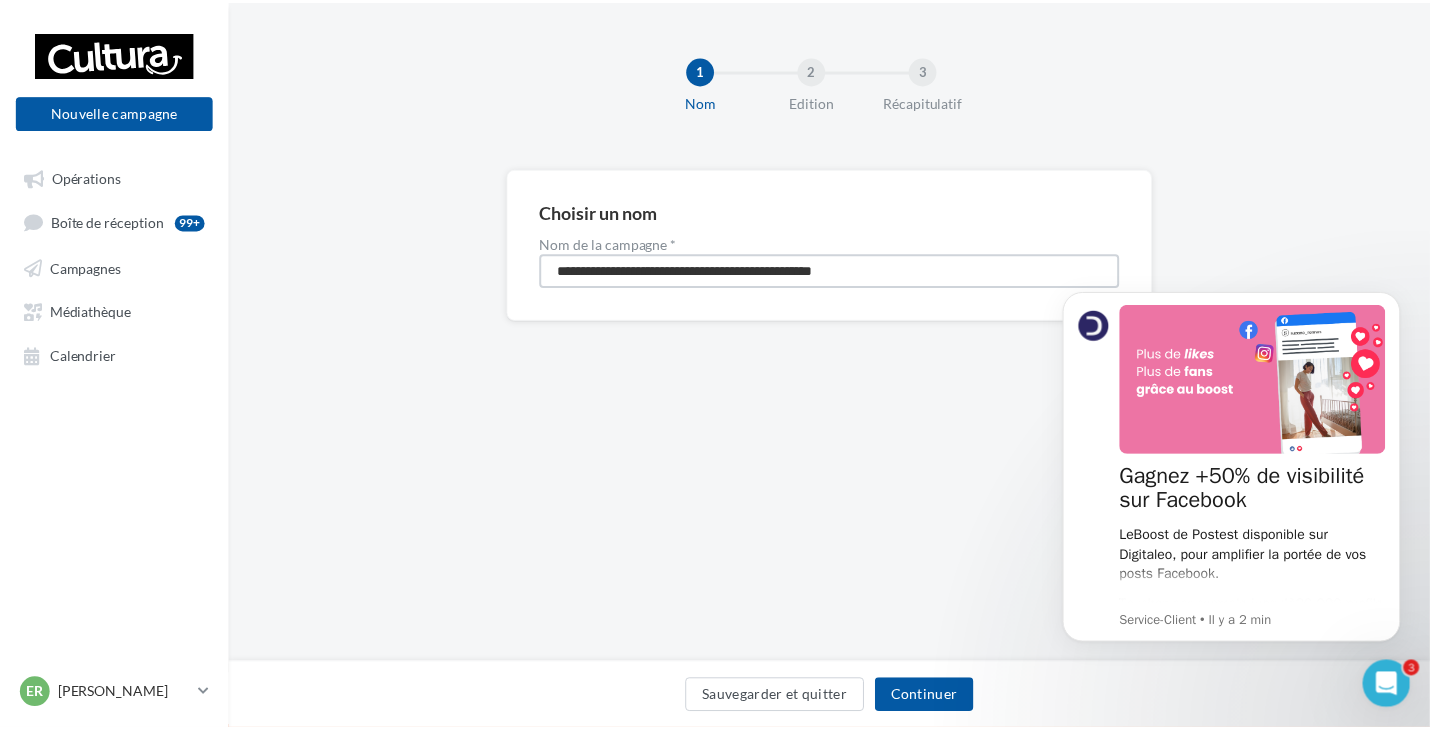 scroll, scrollTop: 0, scrollLeft: 0, axis: both 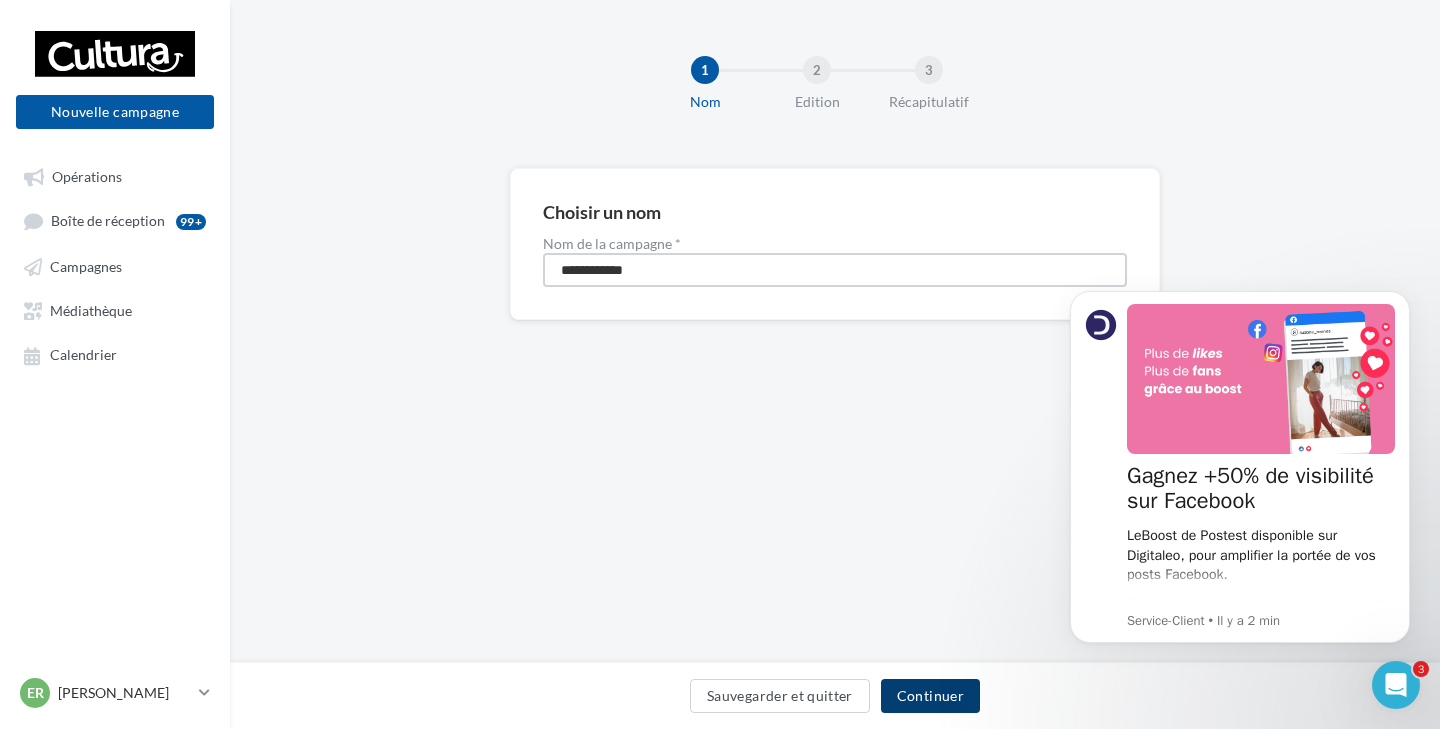 type on "**********" 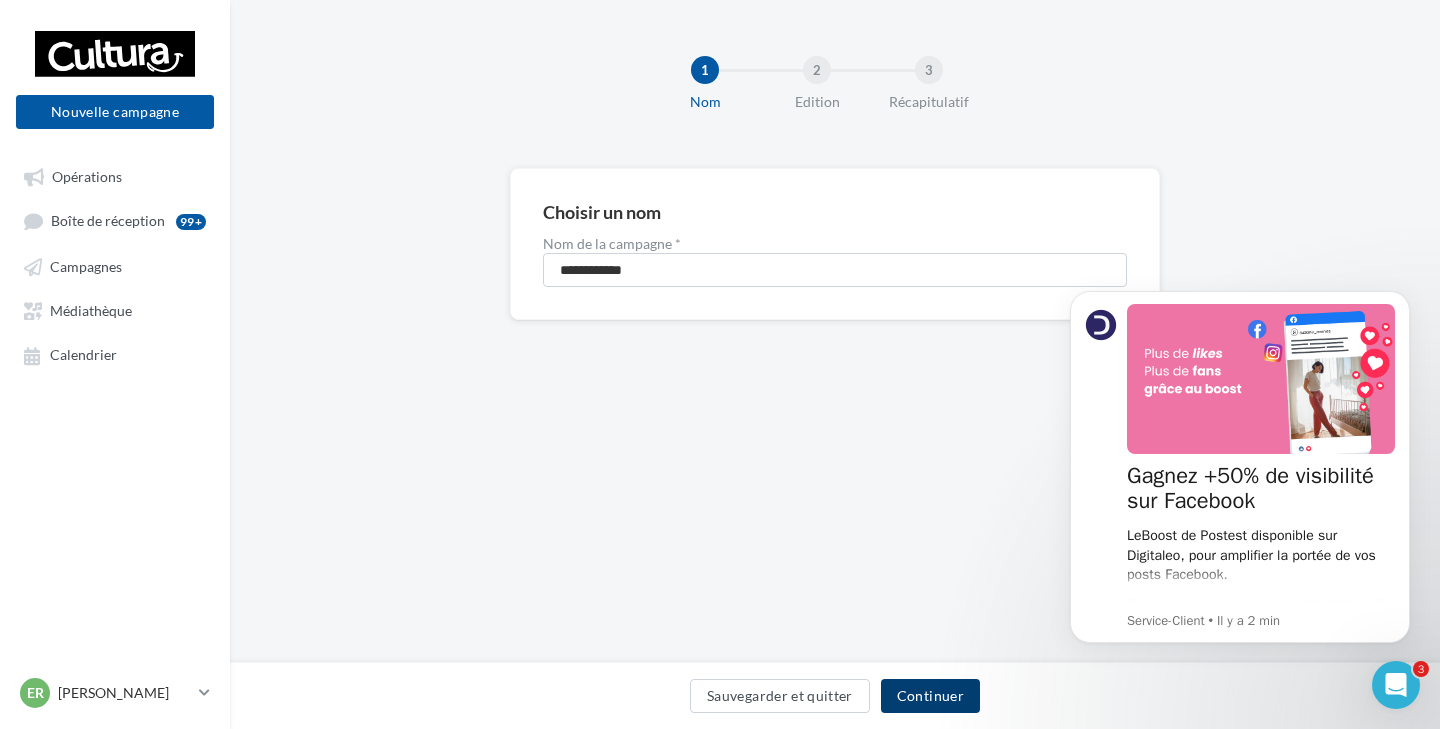 click on "Continuer" at bounding box center (930, 696) 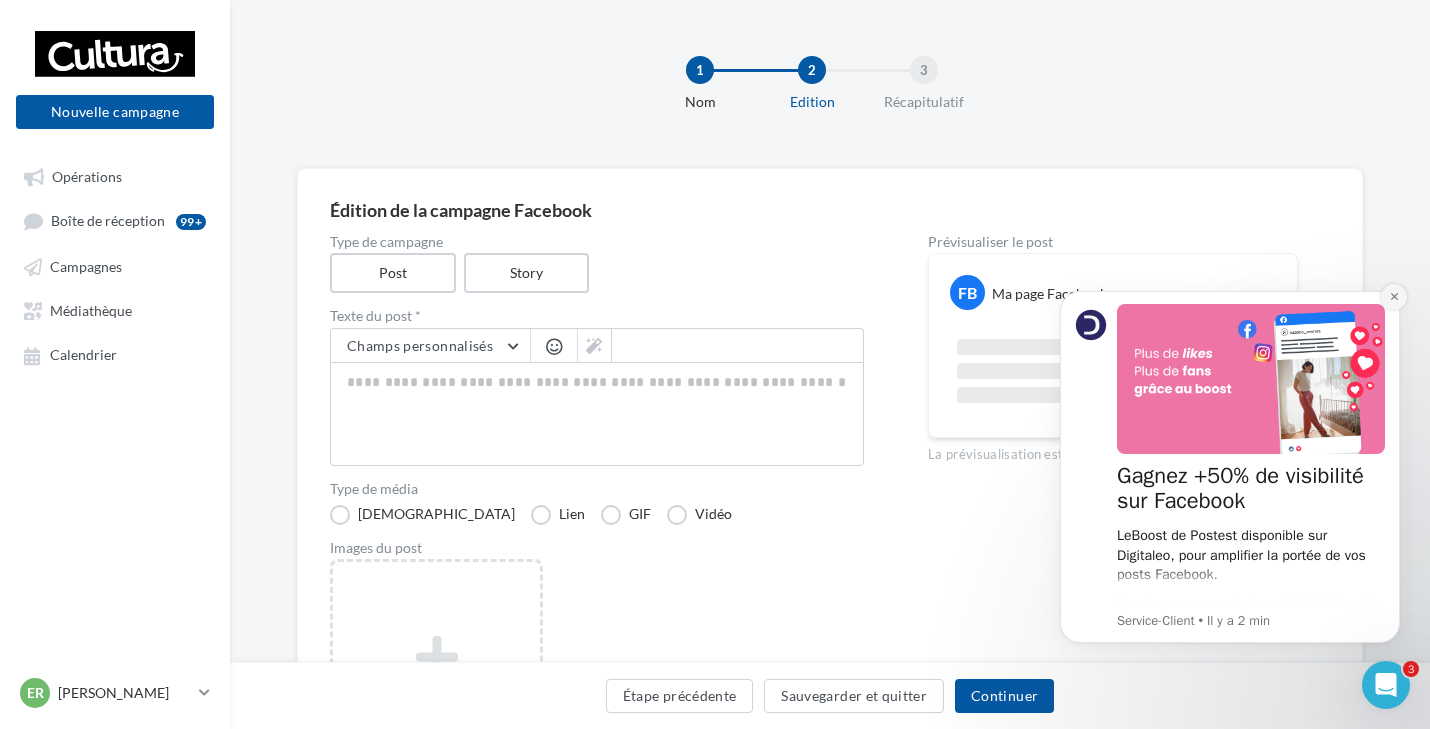 click 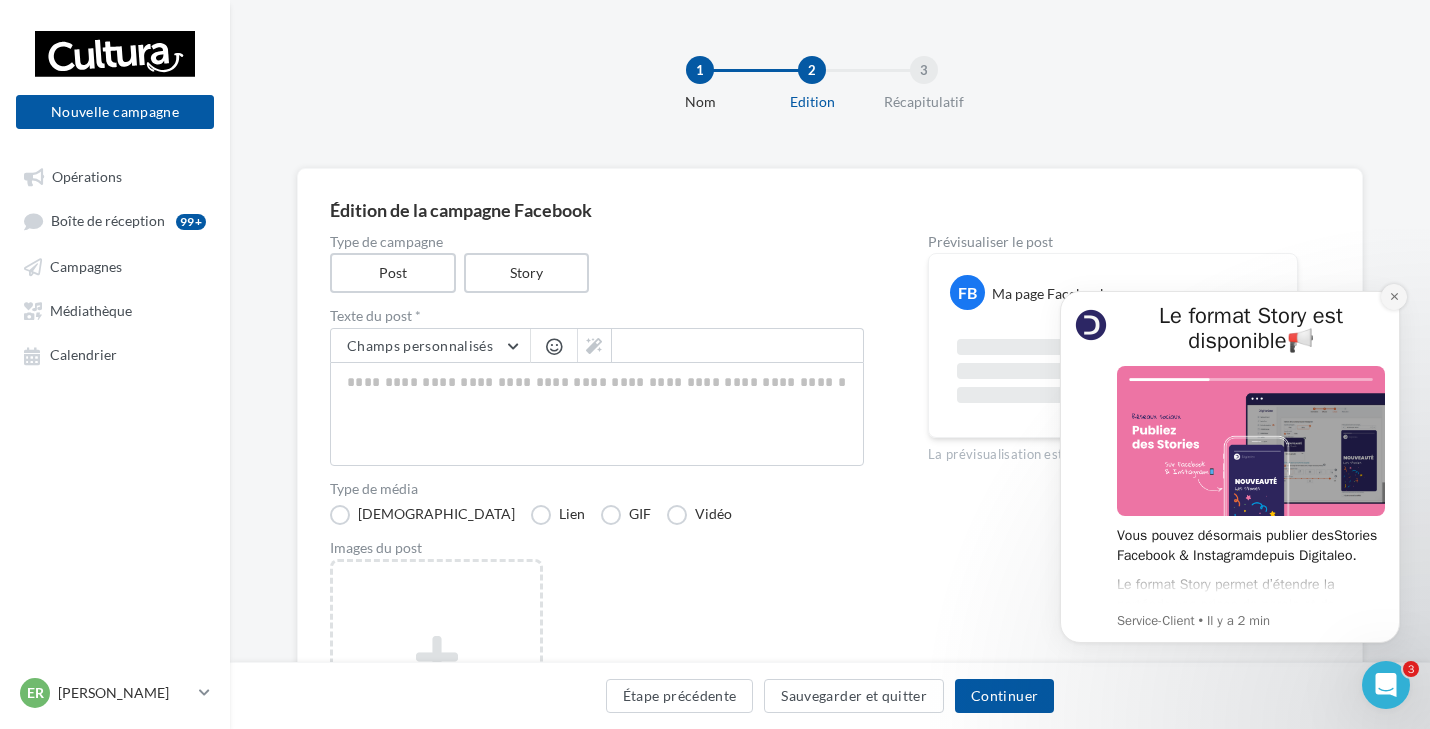 click 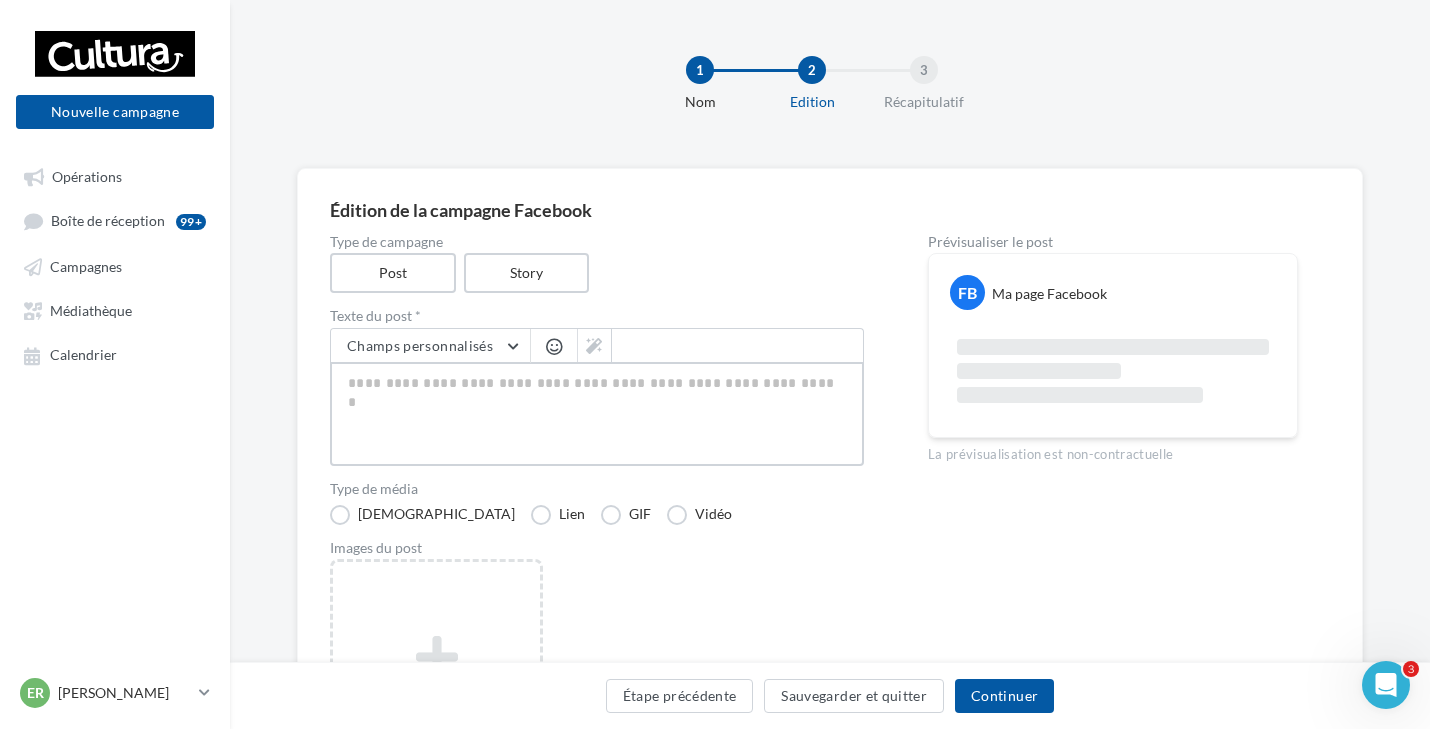 click at bounding box center (597, 414) 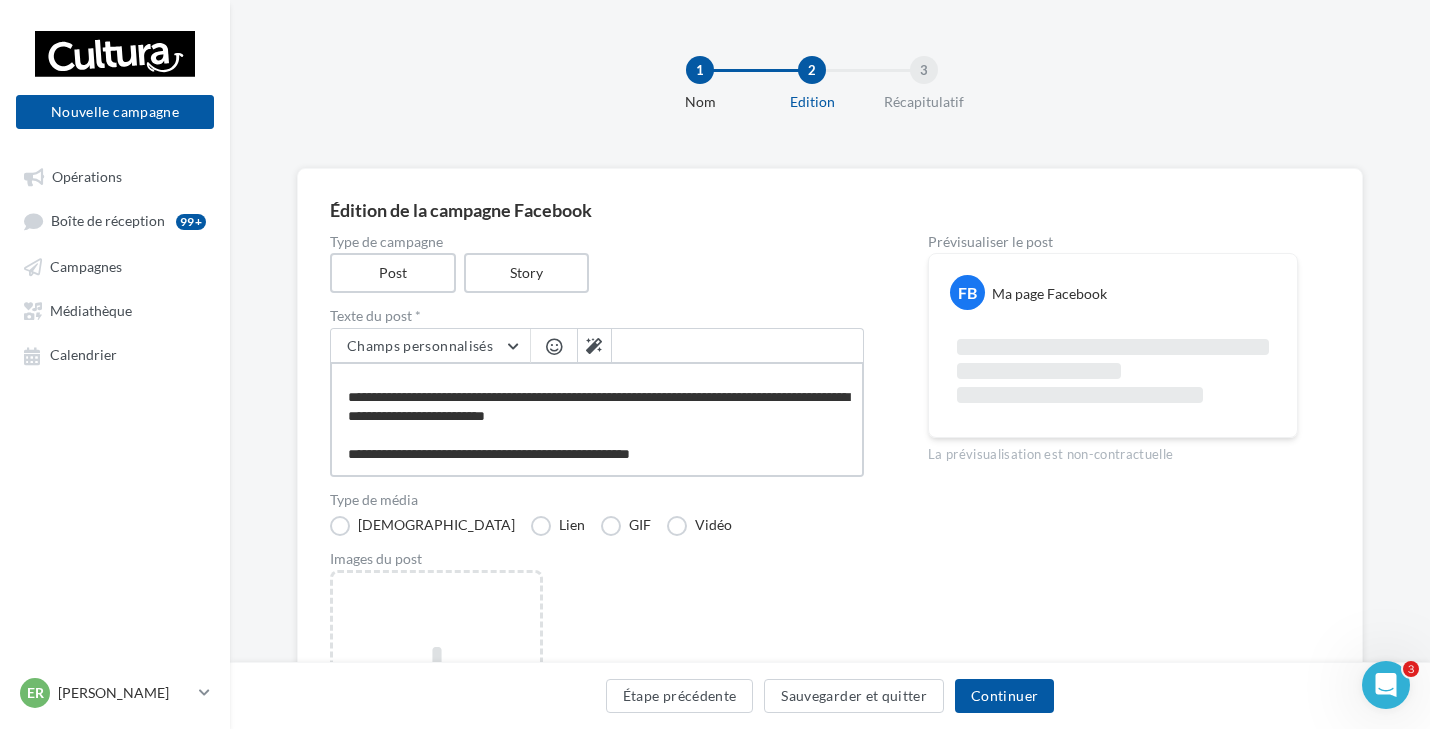 scroll, scrollTop: 0, scrollLeft: 0, axis: both 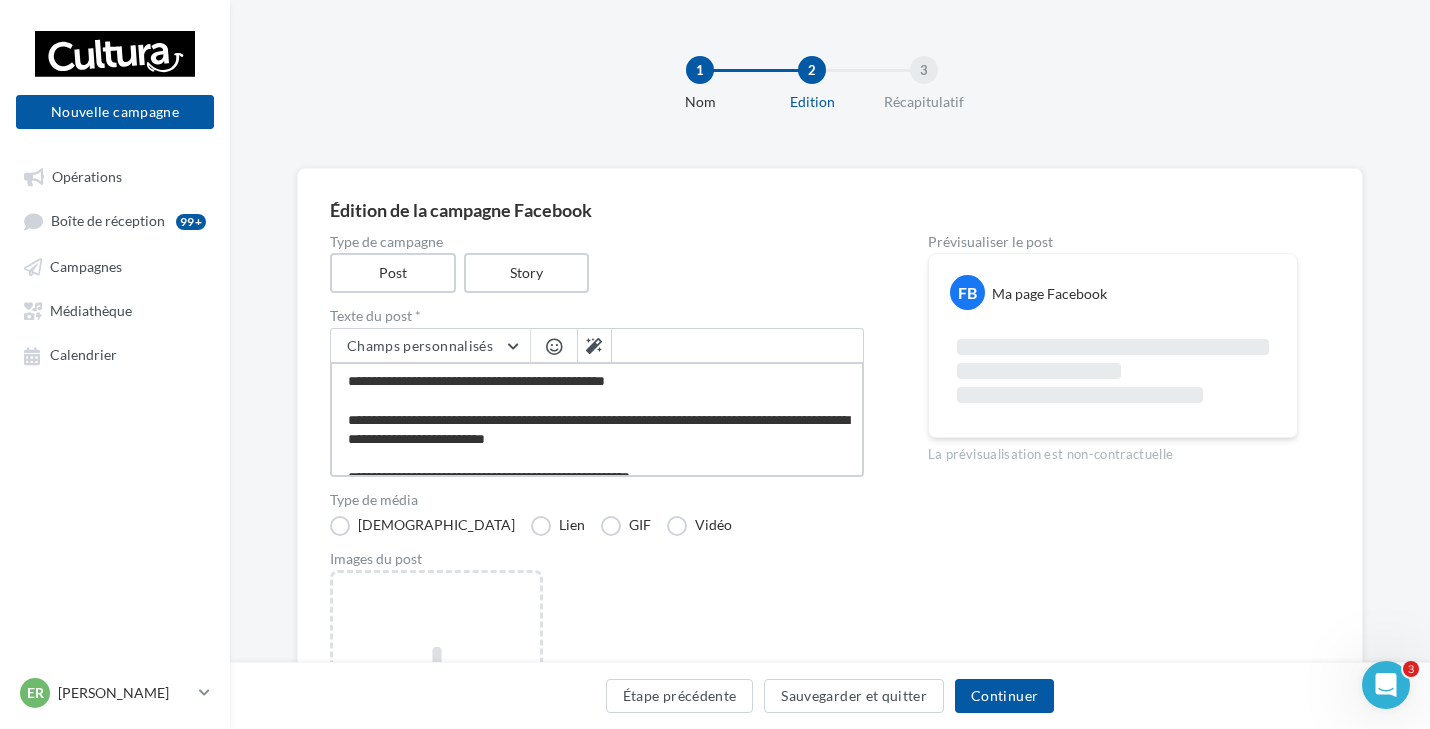 click on "**********" at bounding box center (597, 419) 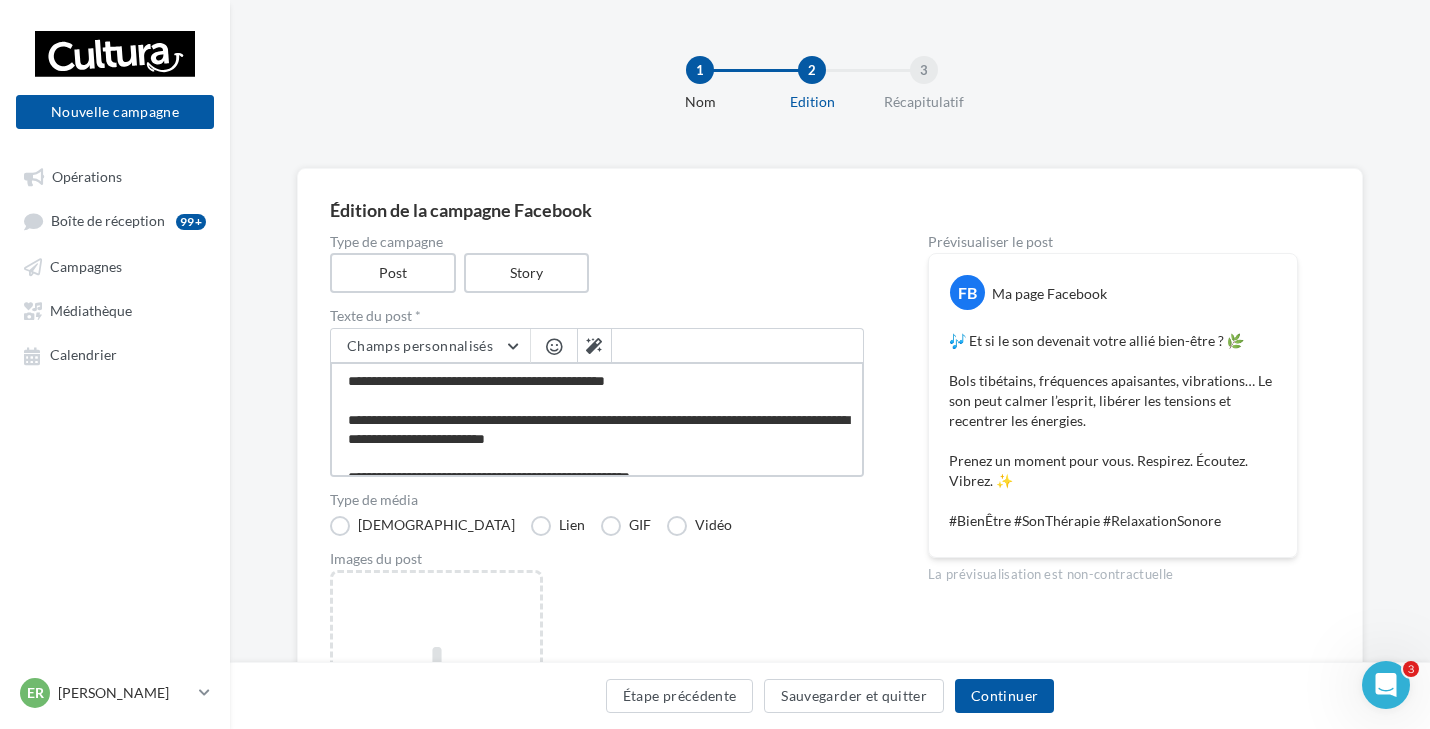 type on "**********" 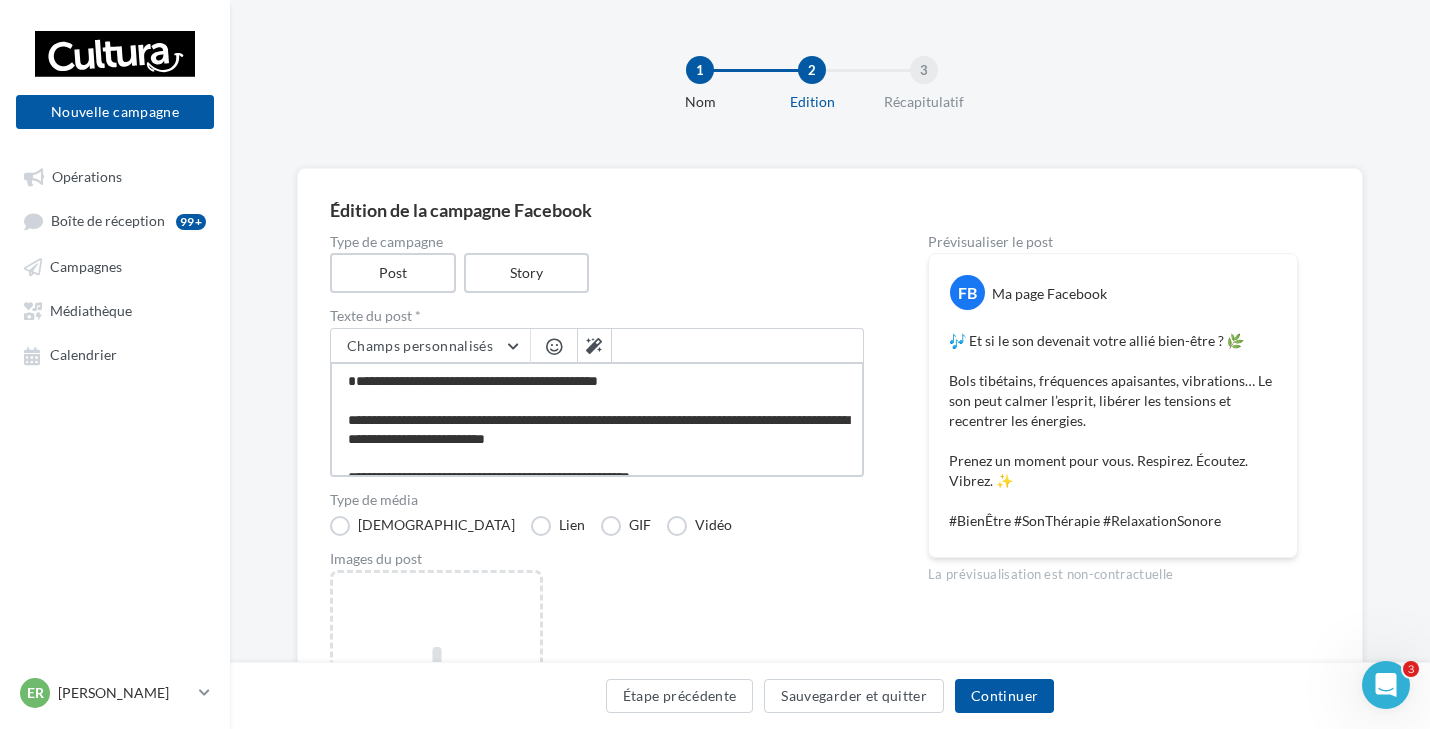 click on "**********" at bounding box center [597, 419] 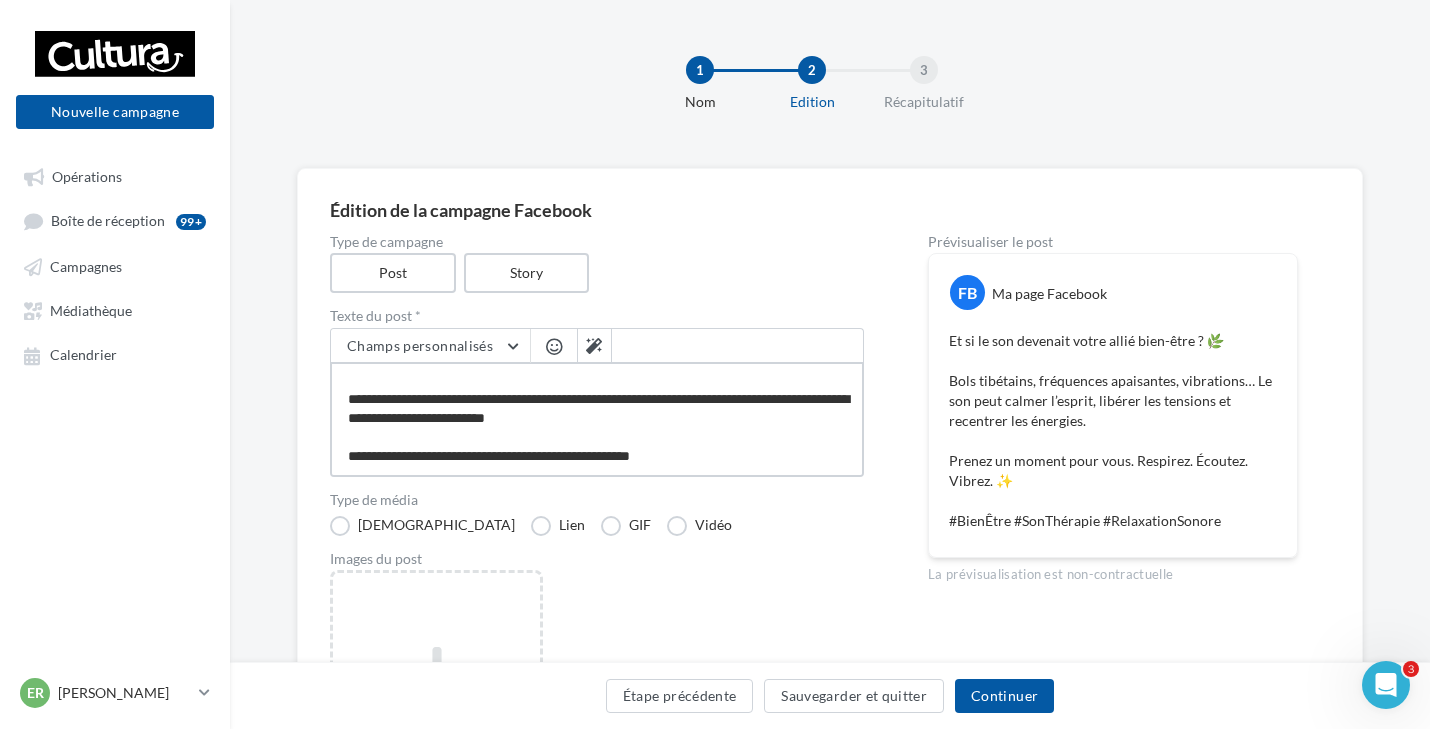 scroll, scrollTop: 0, scrollLeft: 0, axis: both 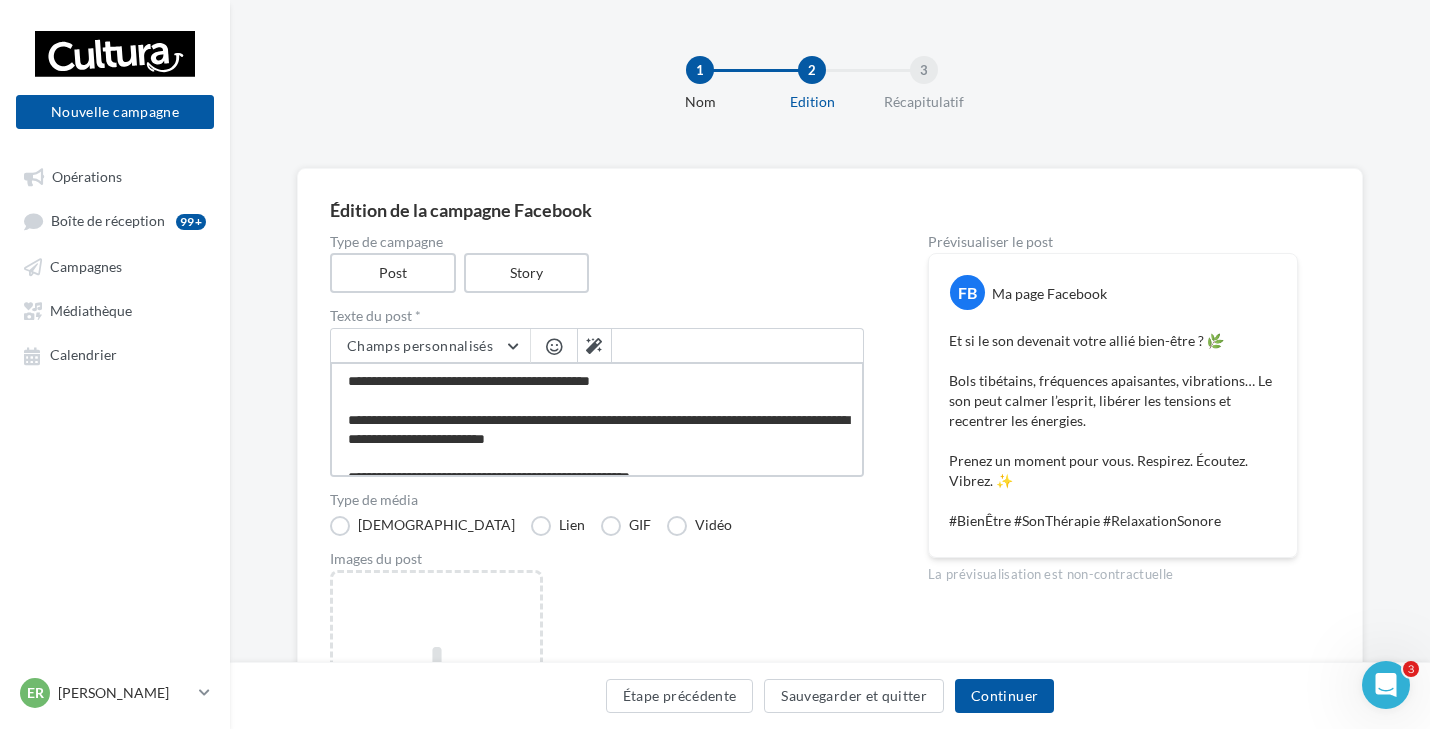 click on "**********" at bounding box center [597, 419] 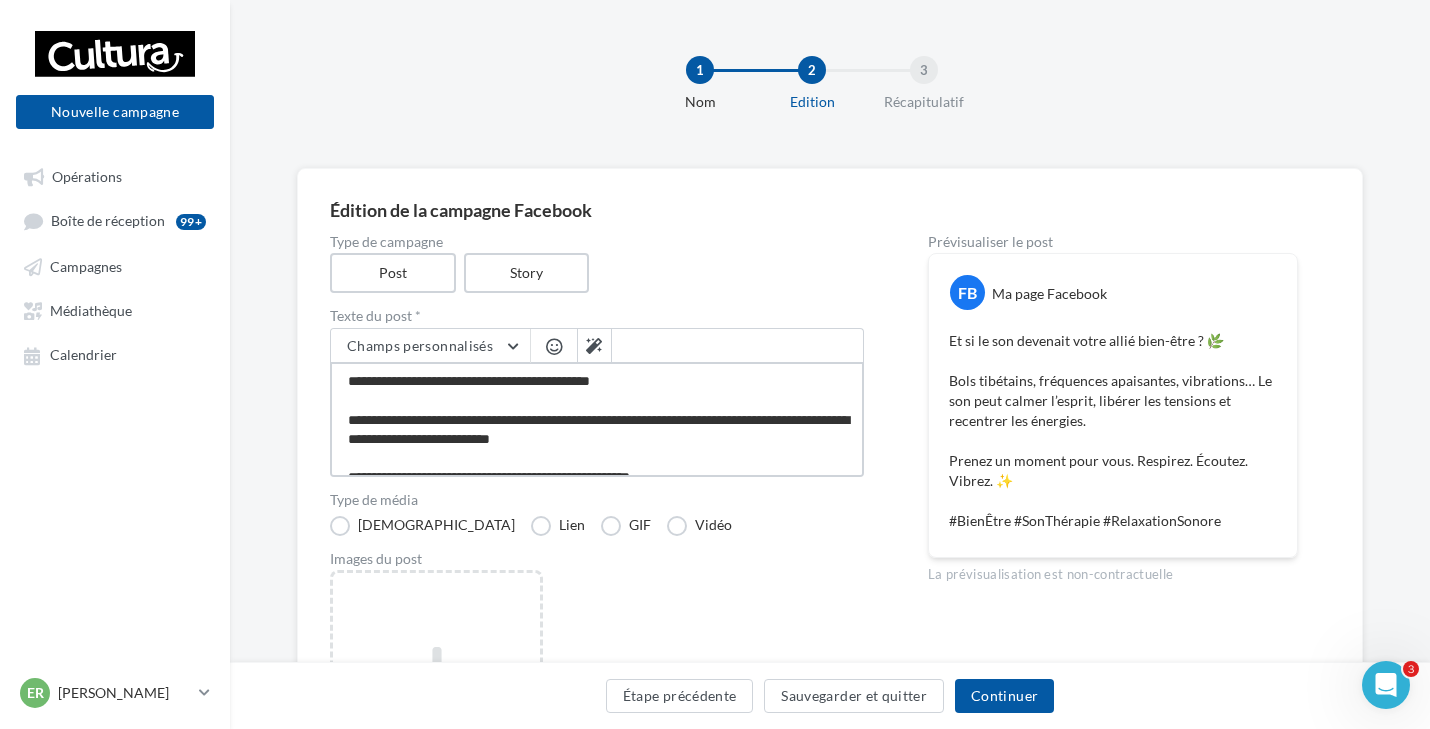 type on "**********" 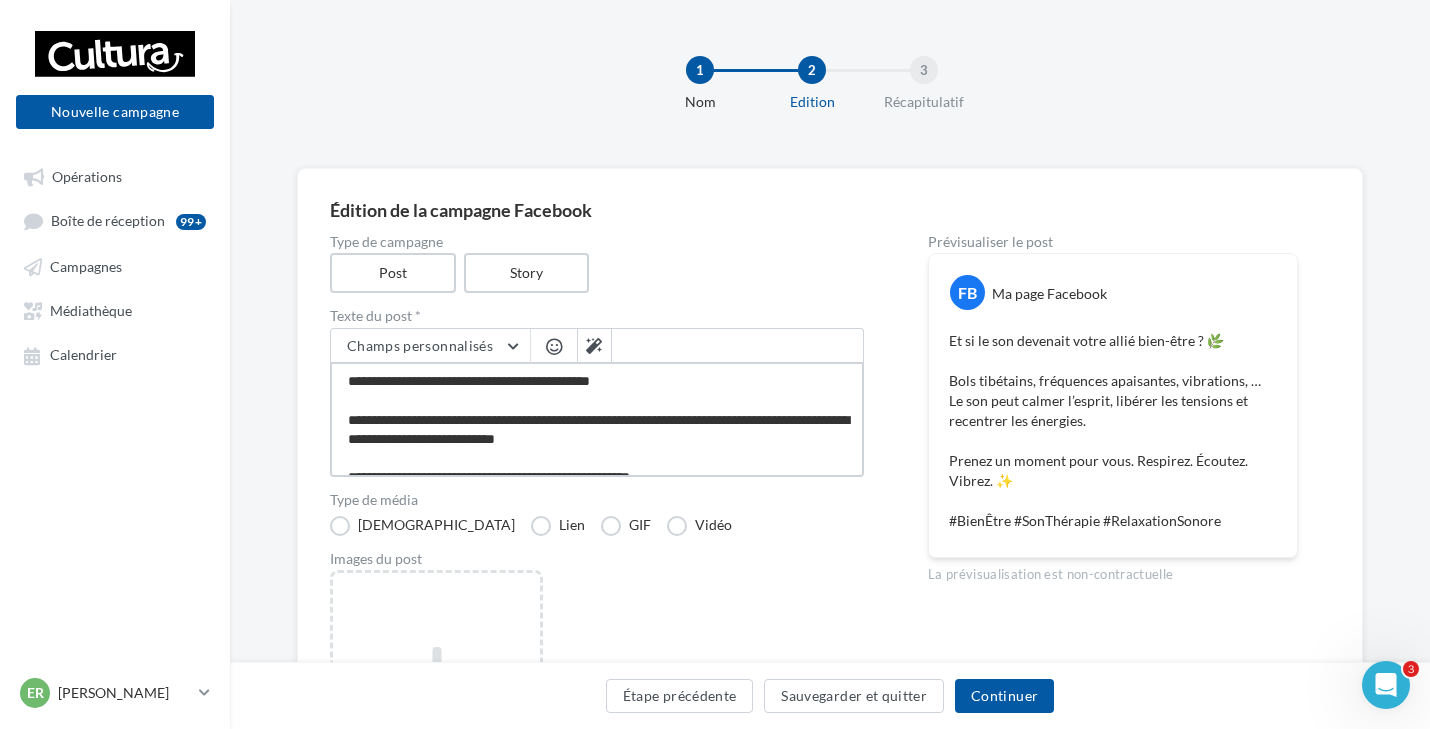 type on "**********" 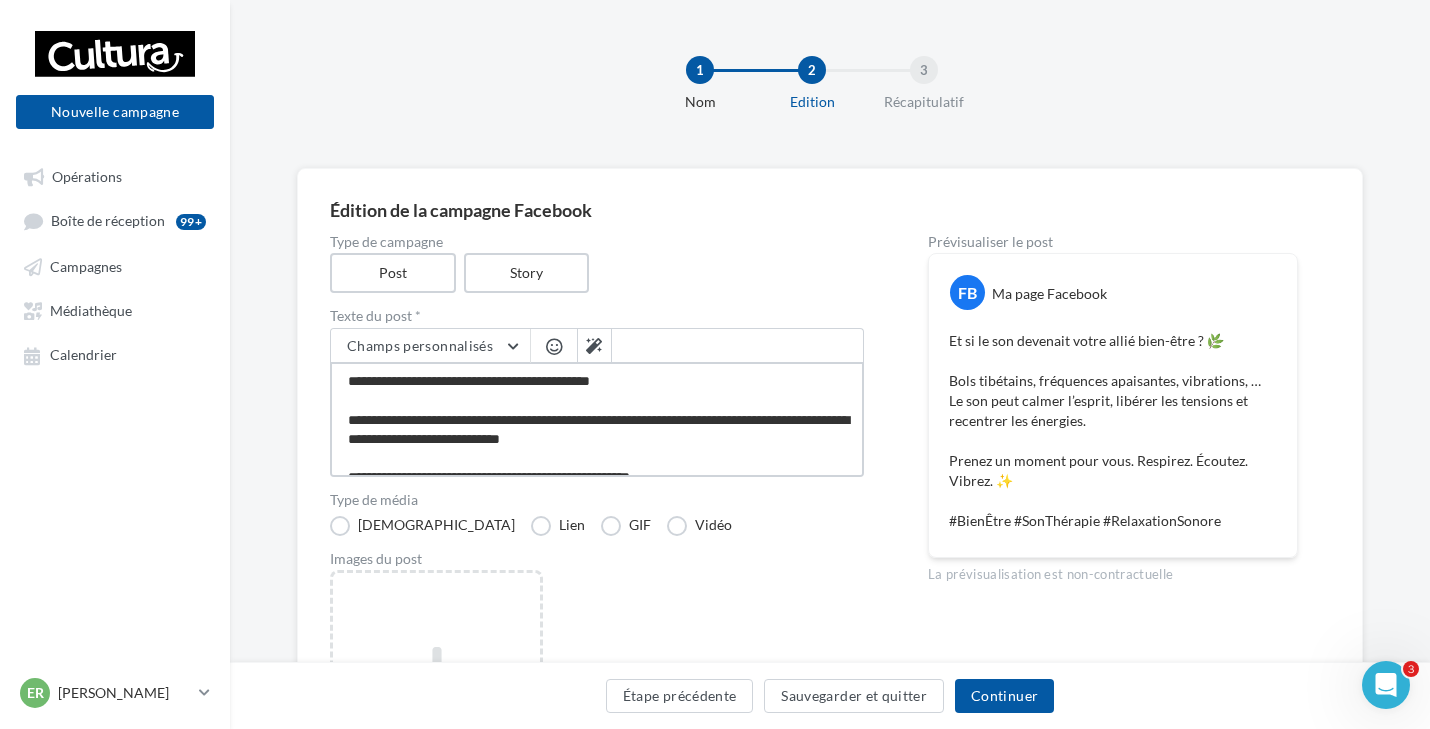 type on "**********" 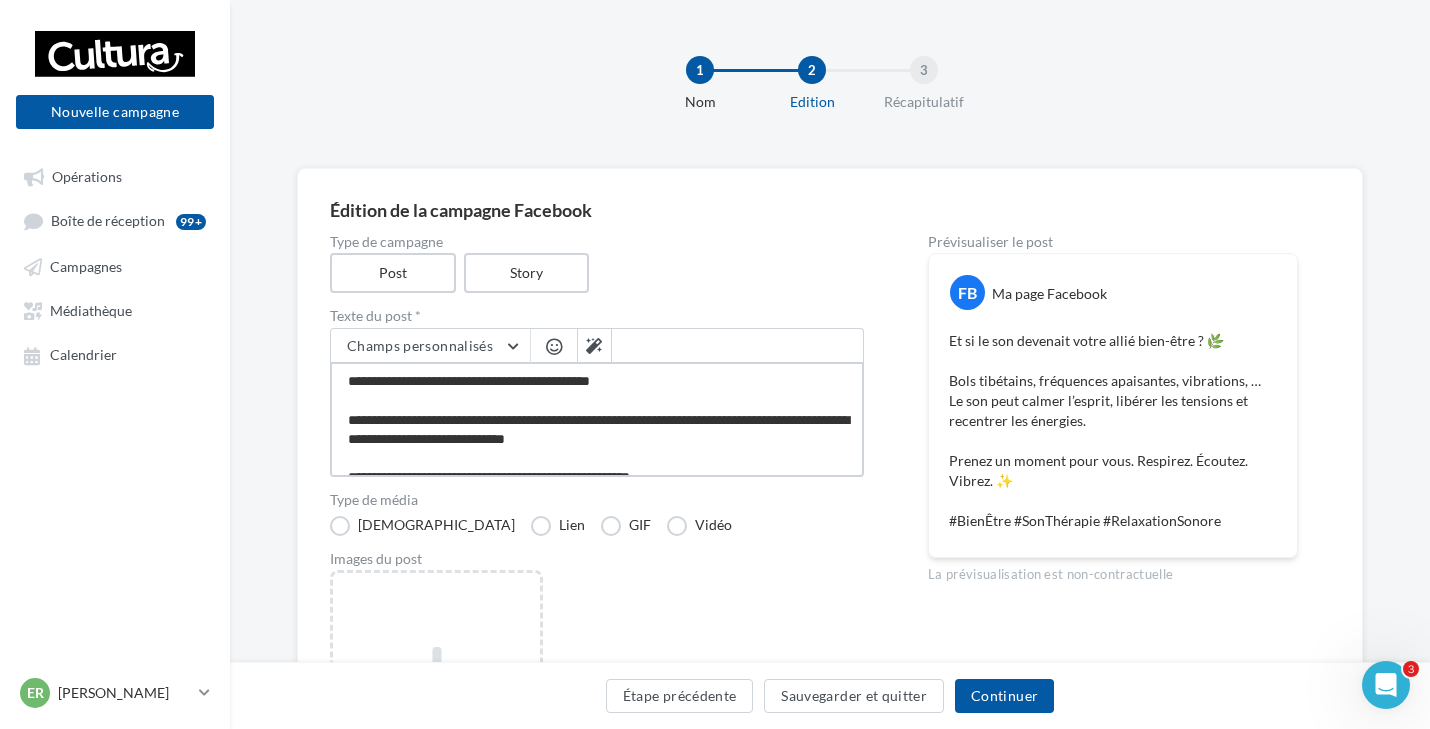 type on "**********" 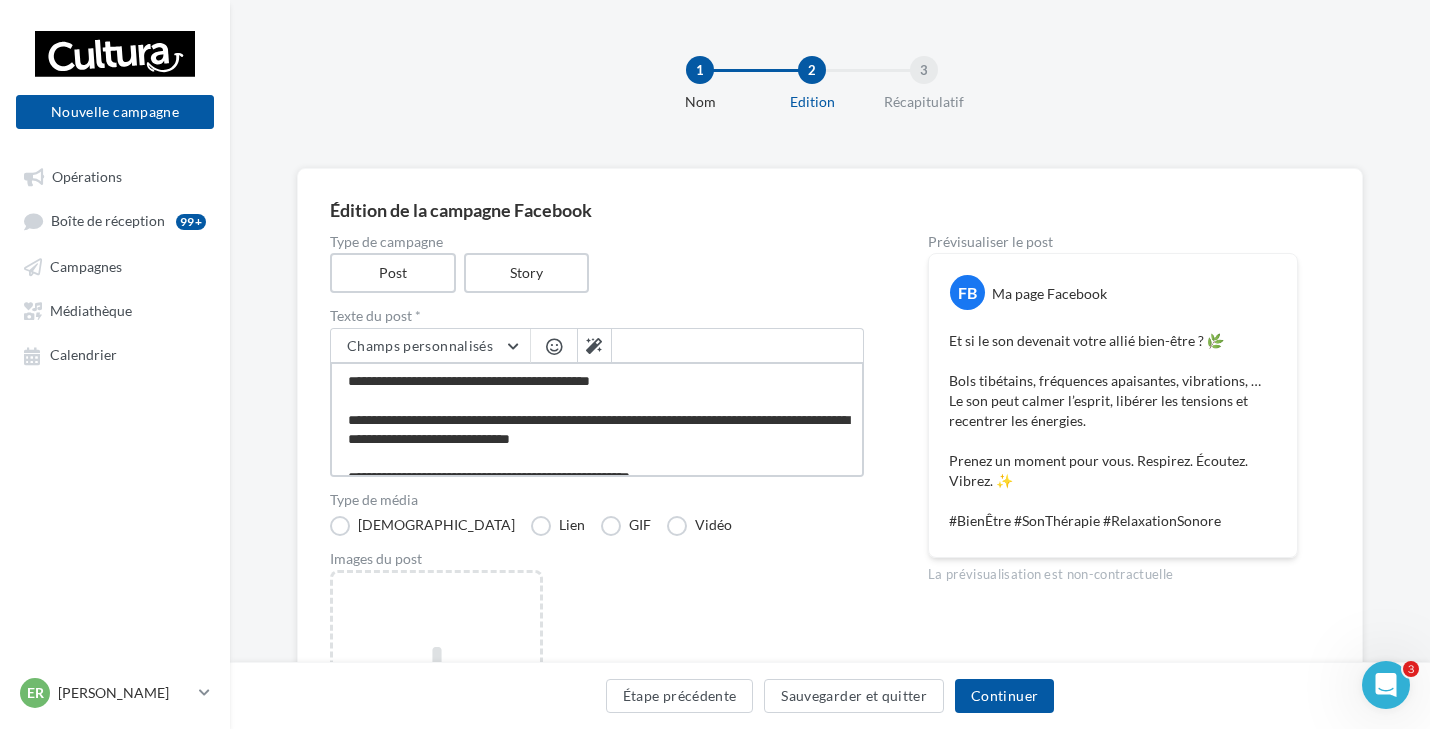 type on "**********" 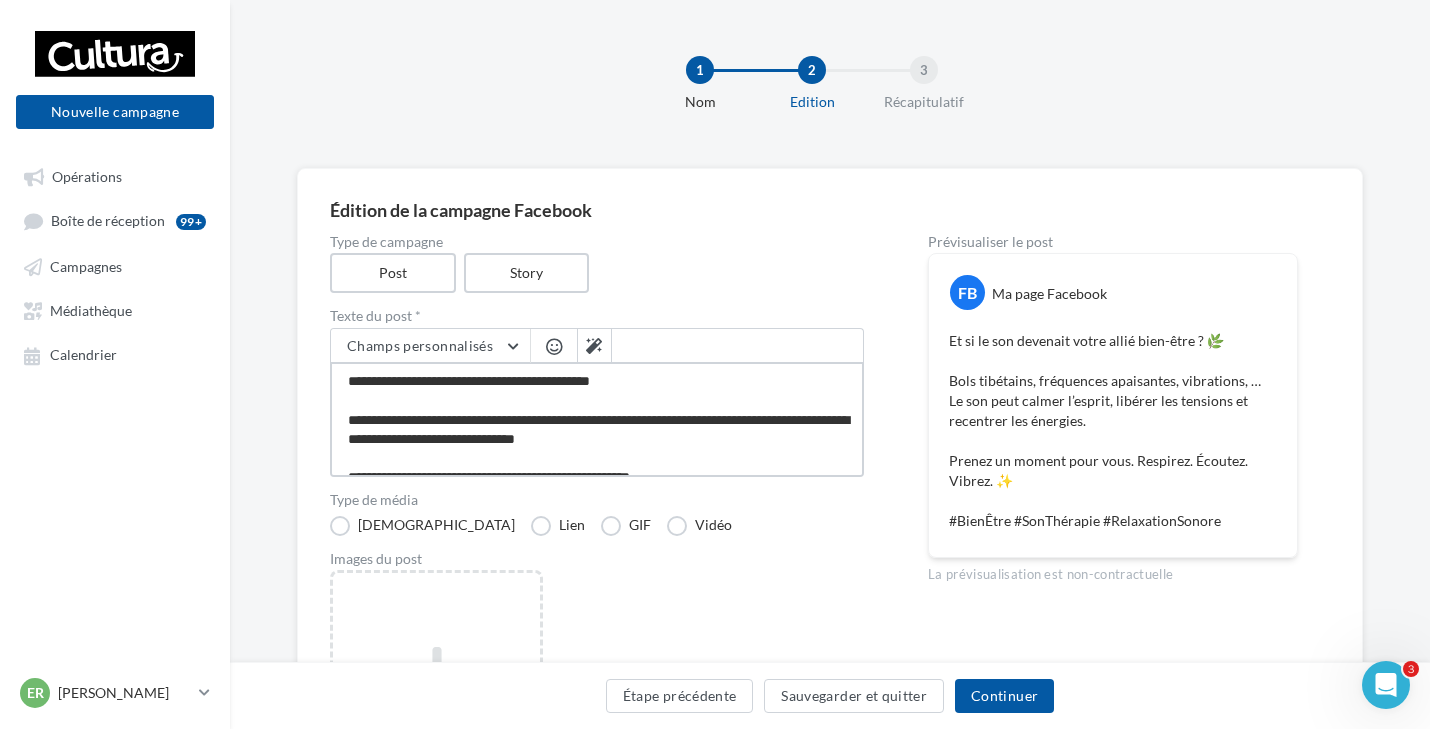 type on "**********" 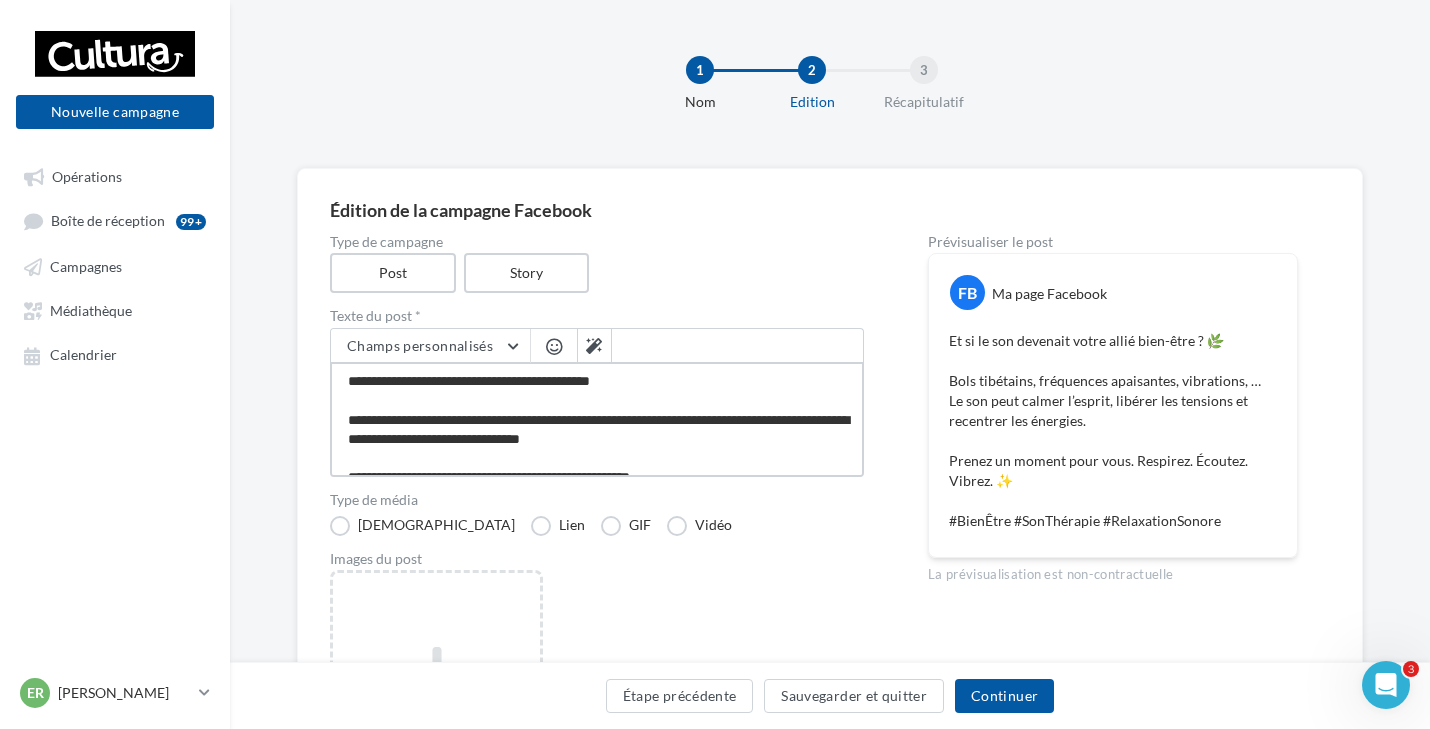 type on "**********" 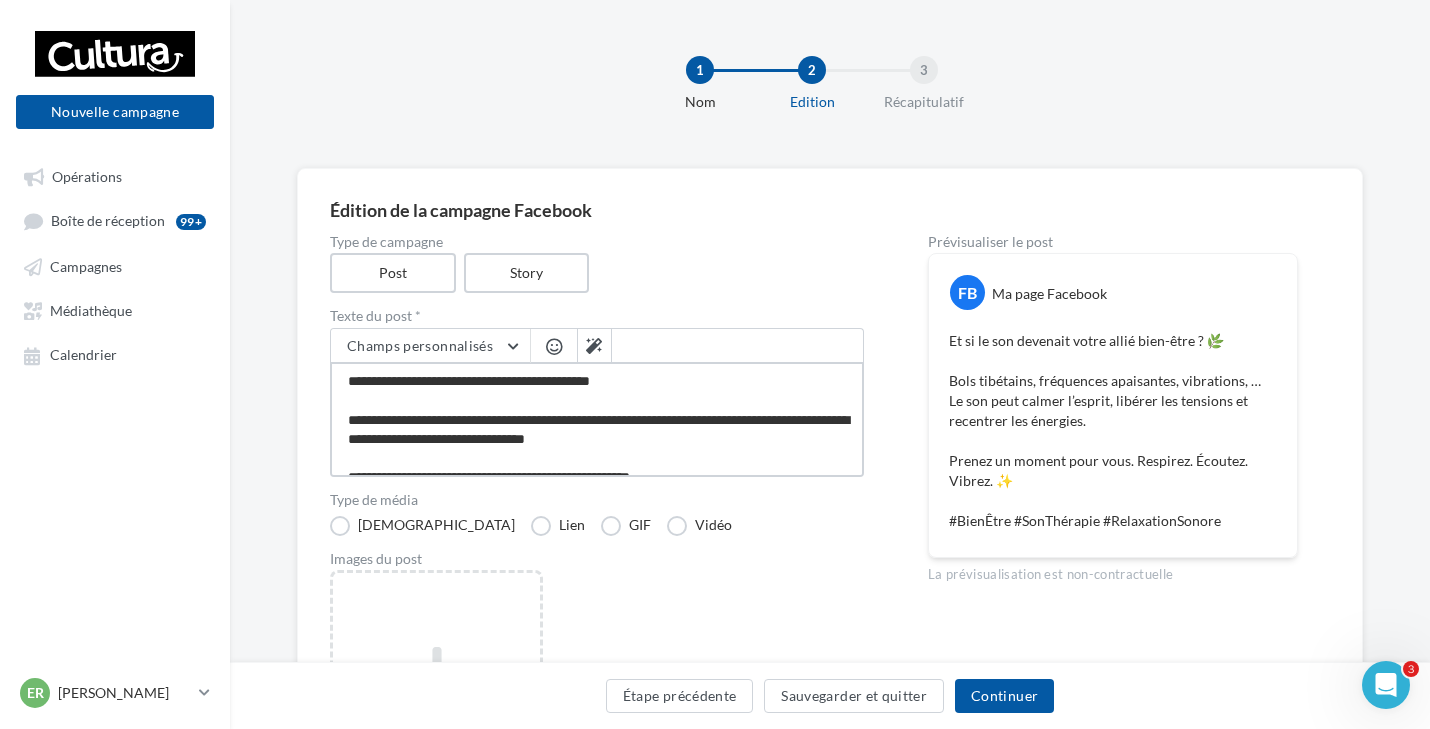 type on "**********" 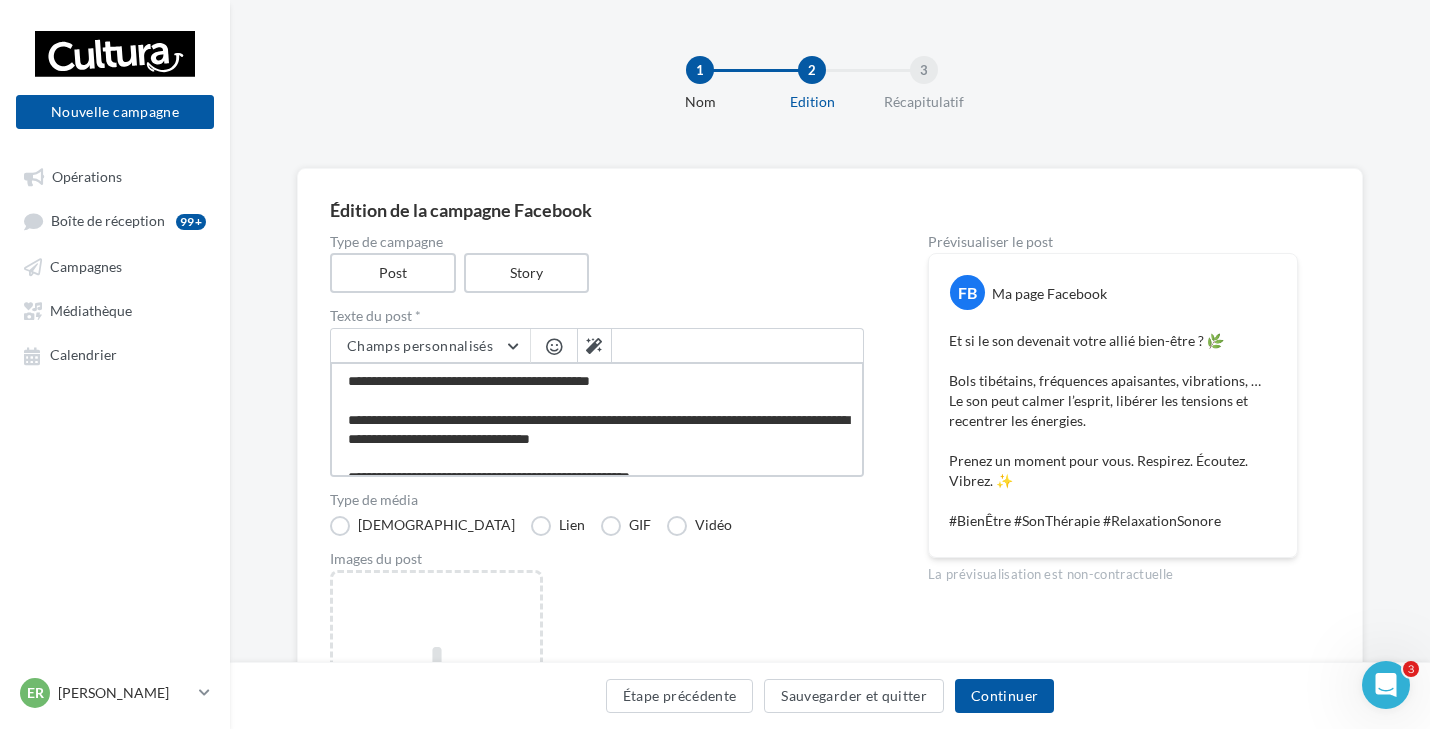 type on "**********" 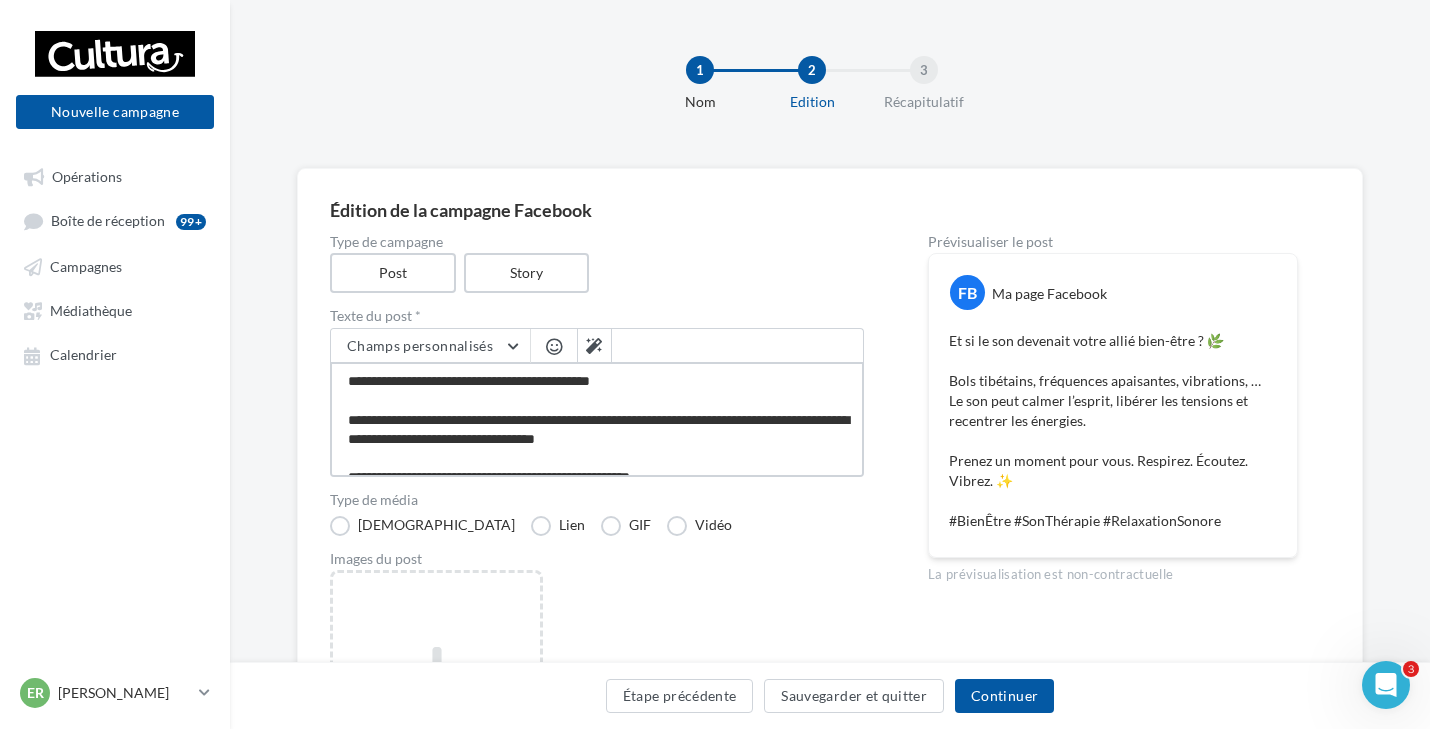 type on "**********" 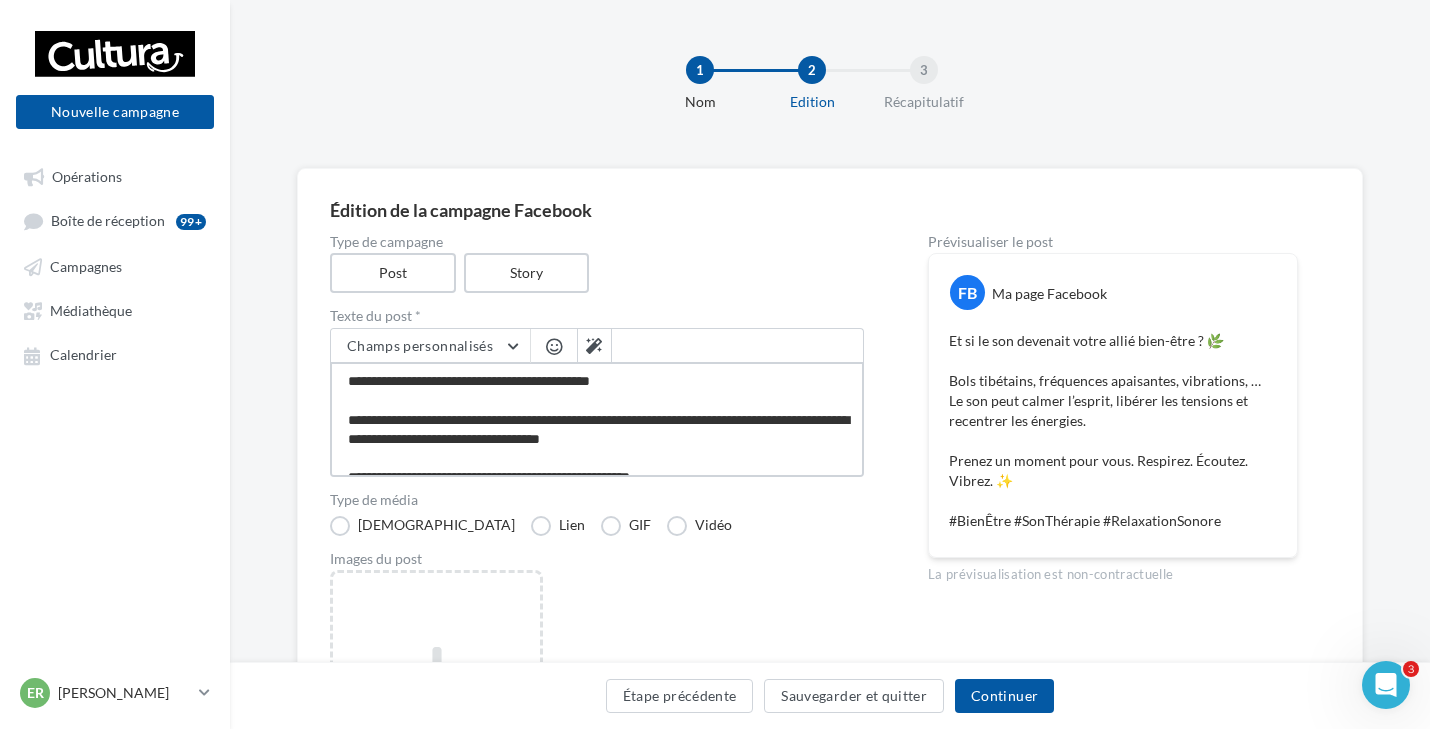 type on "**********" 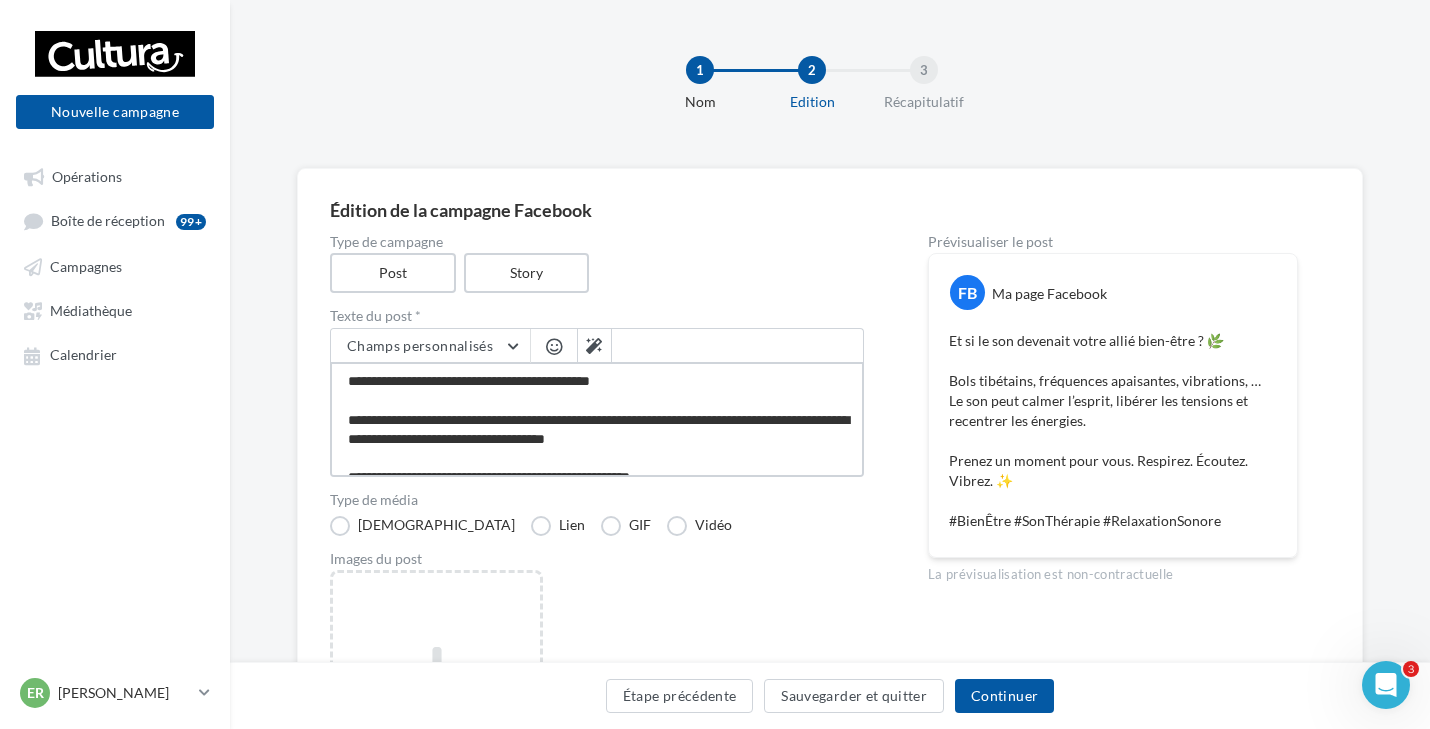 type on "**********" 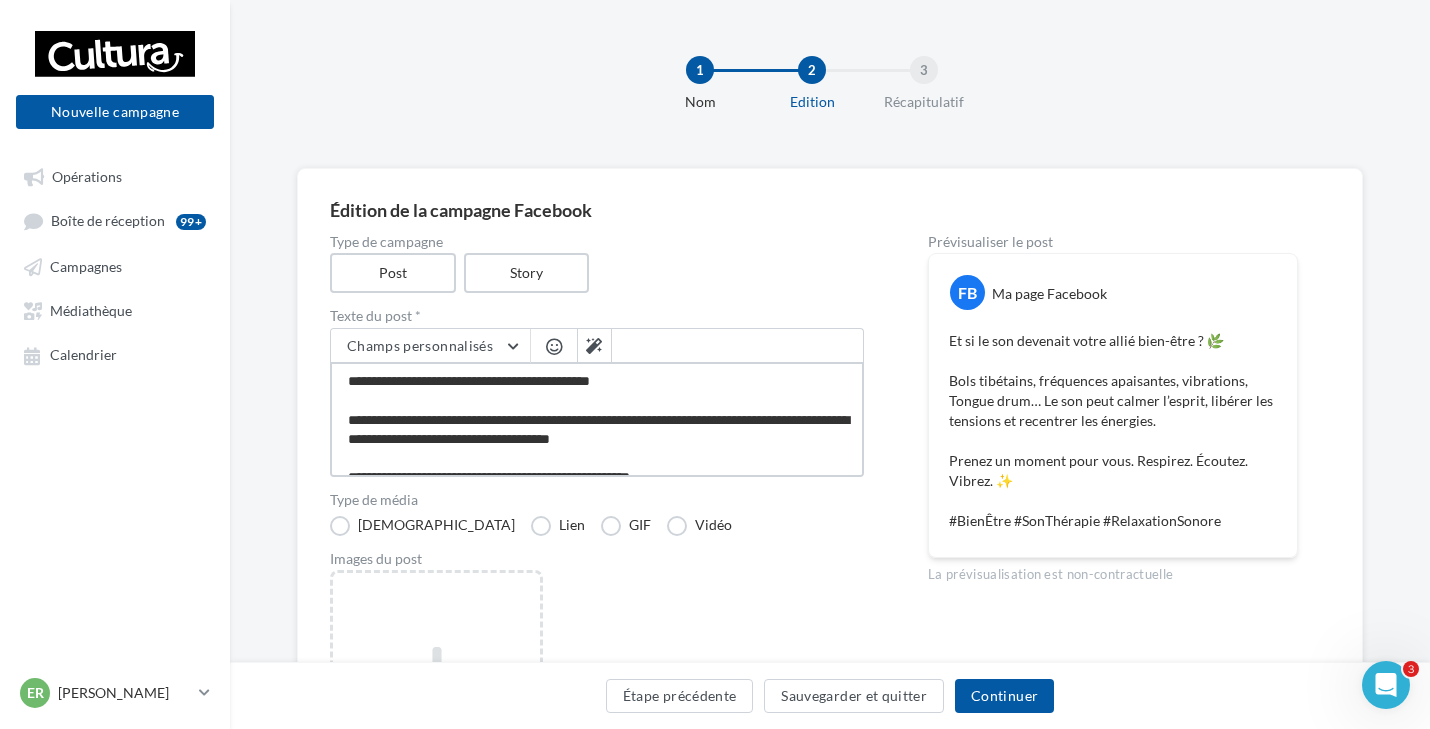 type on "**********" 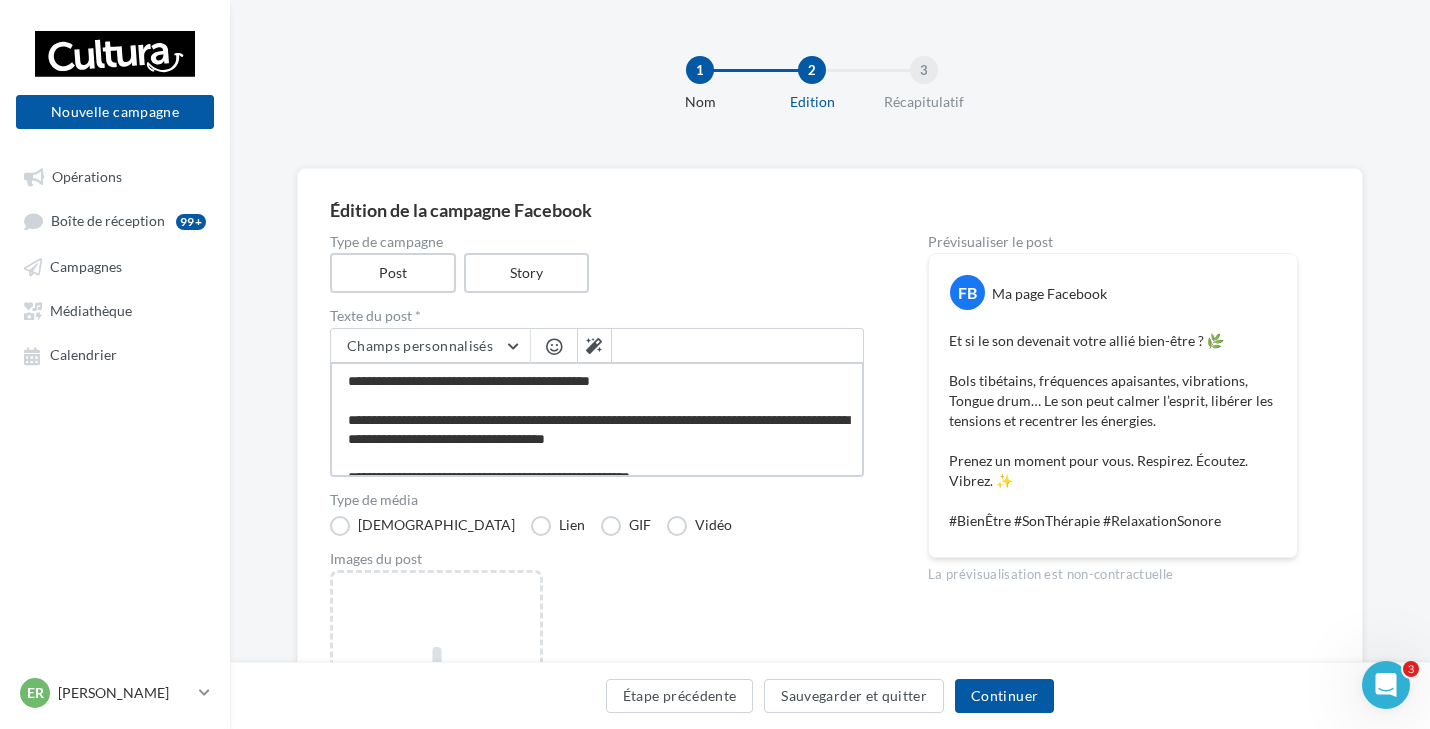 type on "**********" 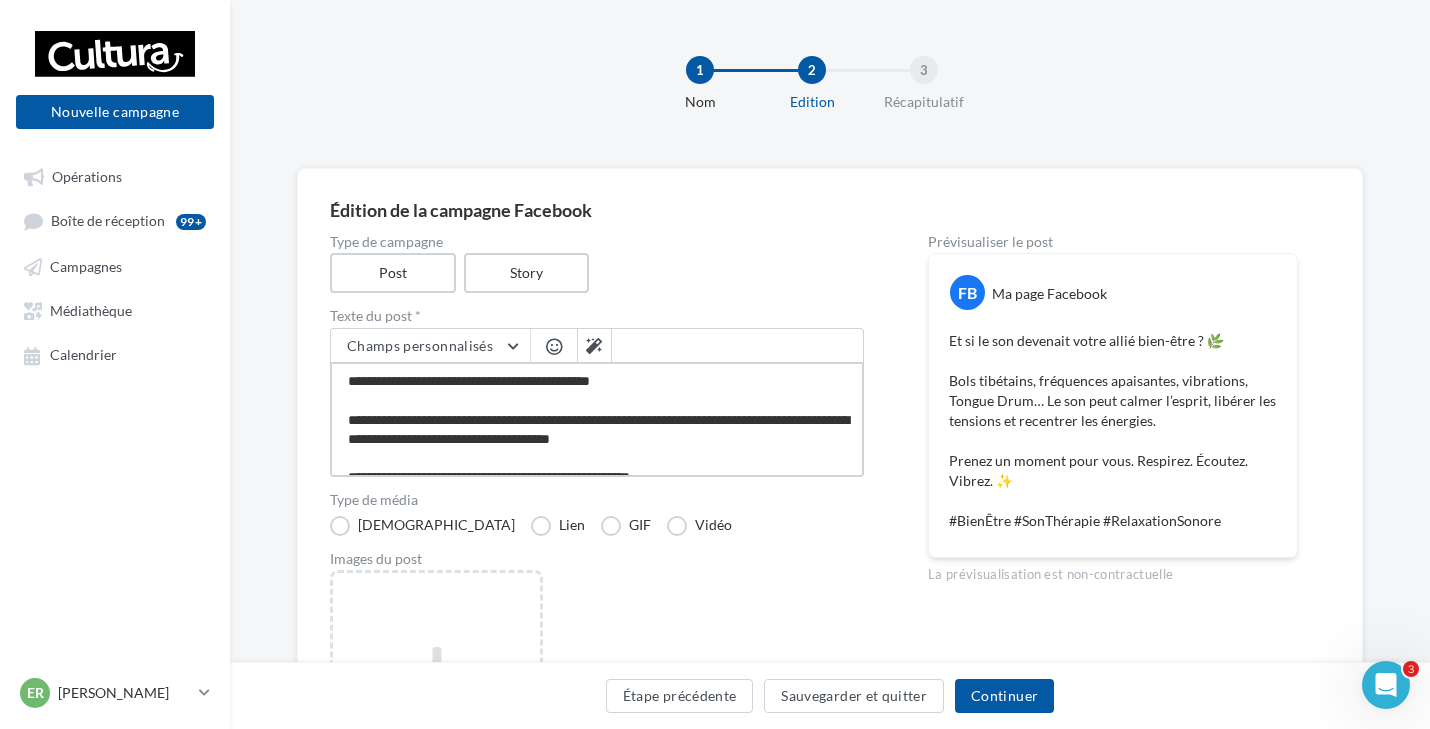 scroll, scrollTop: 59, scrollLeft: 0, axis: vertical 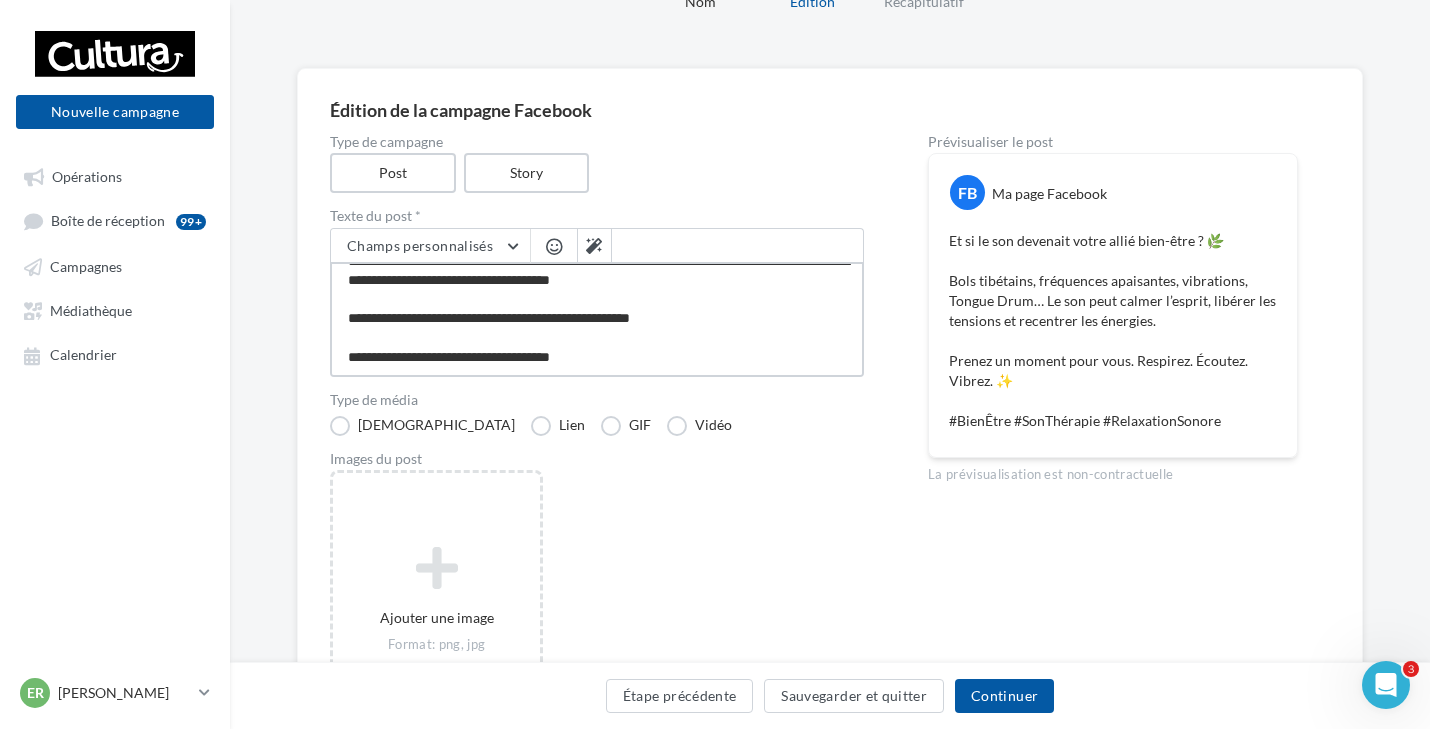 drag, startPoint x: 635, startPoint y: 358, endPoint x: 315, endPoint y: 371, distance: 320.26395 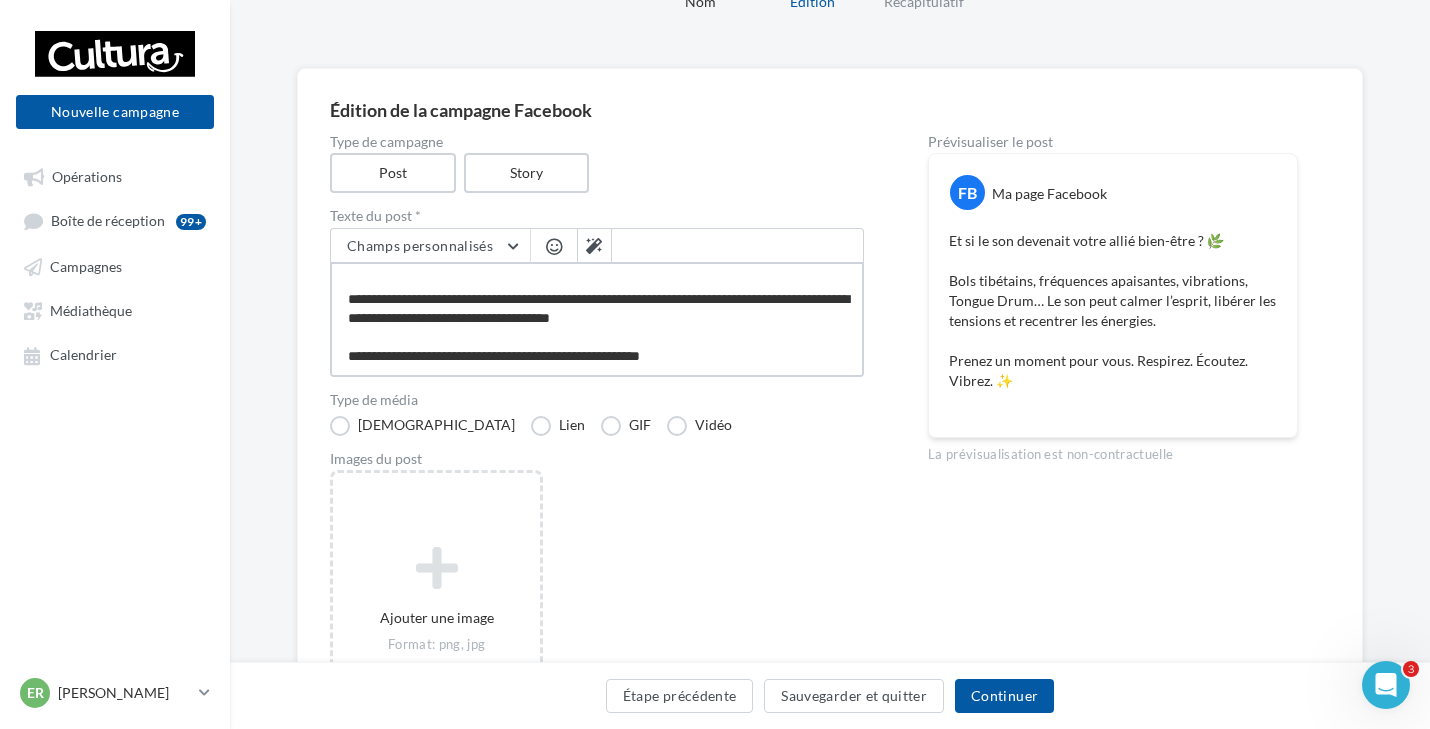 click on "**********" at bounding box center (597, 319) 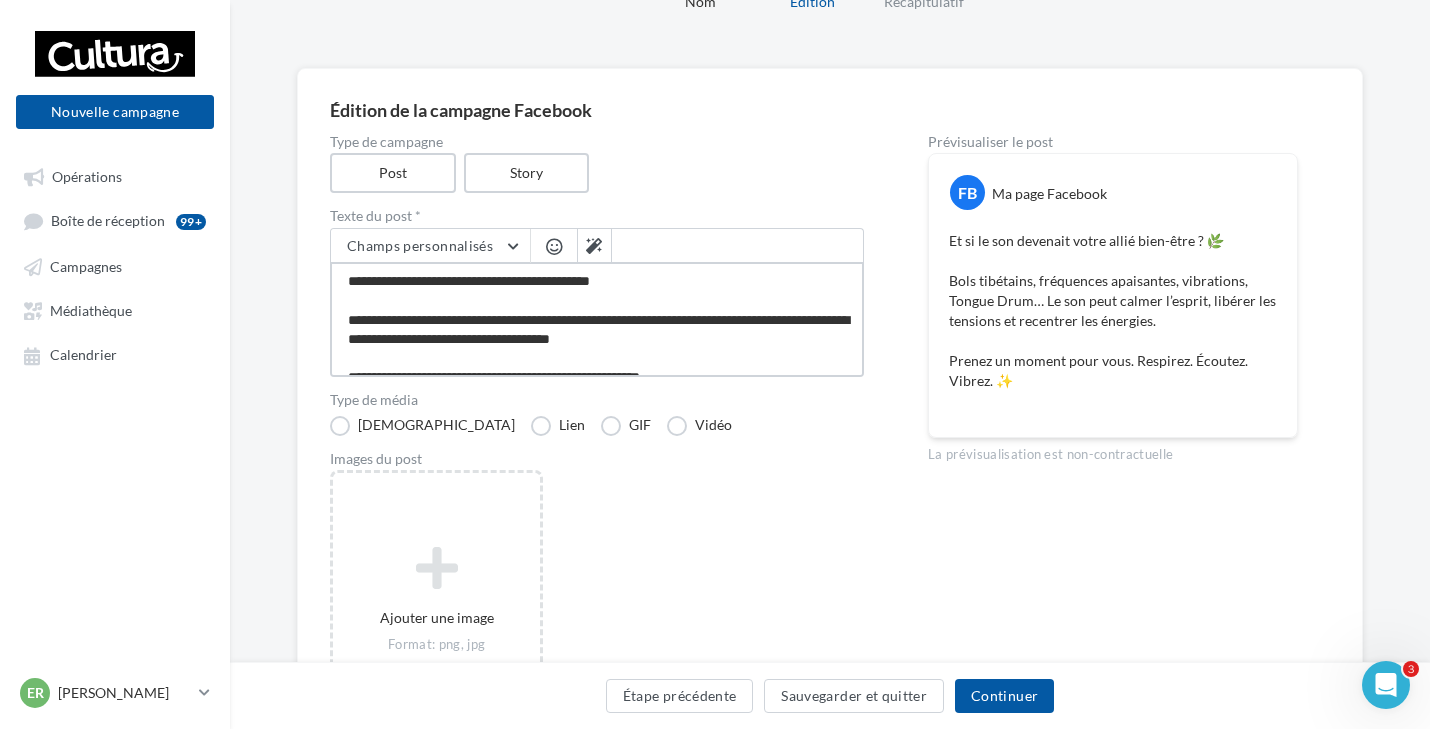 click on "**********" at bounding box center (597, 319) 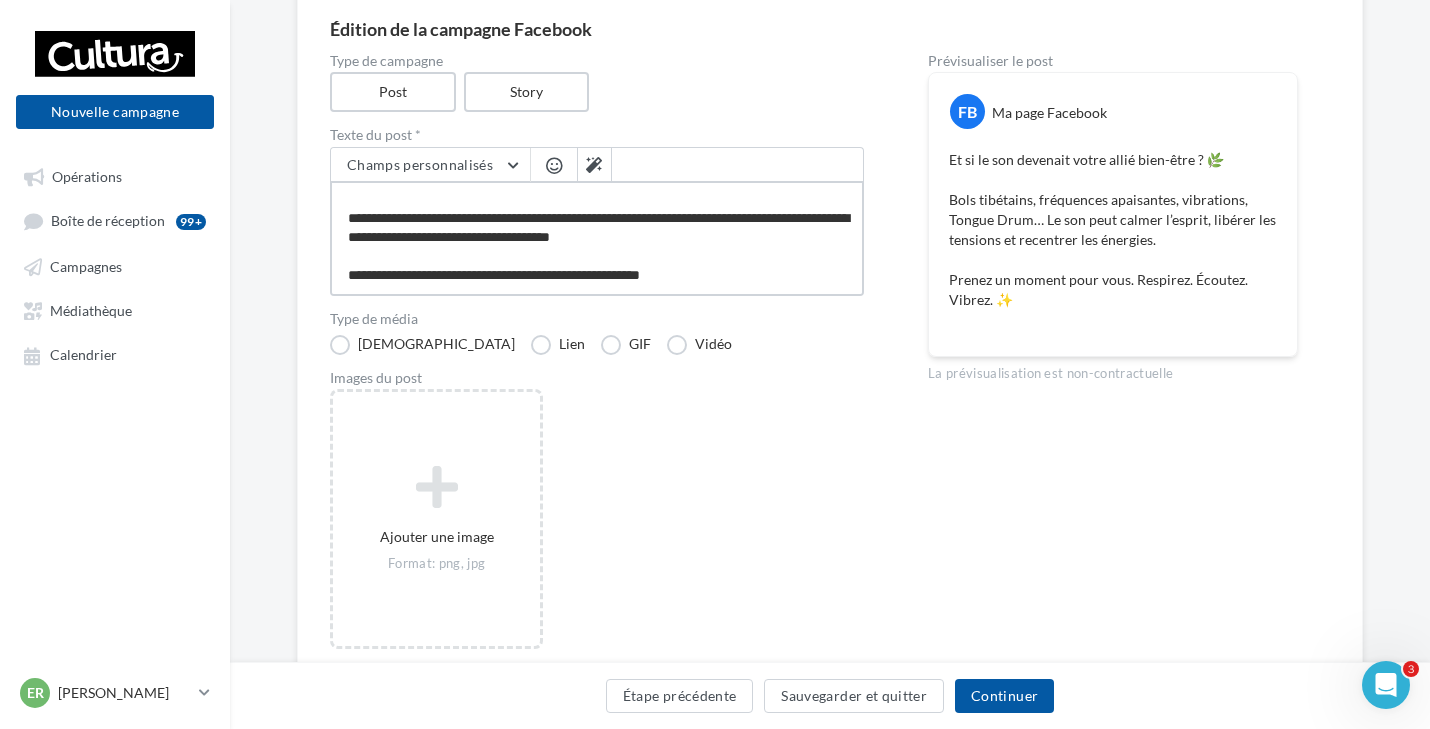 scroll, scrollTop: 65, scrollLeft: 0, axis: vertical 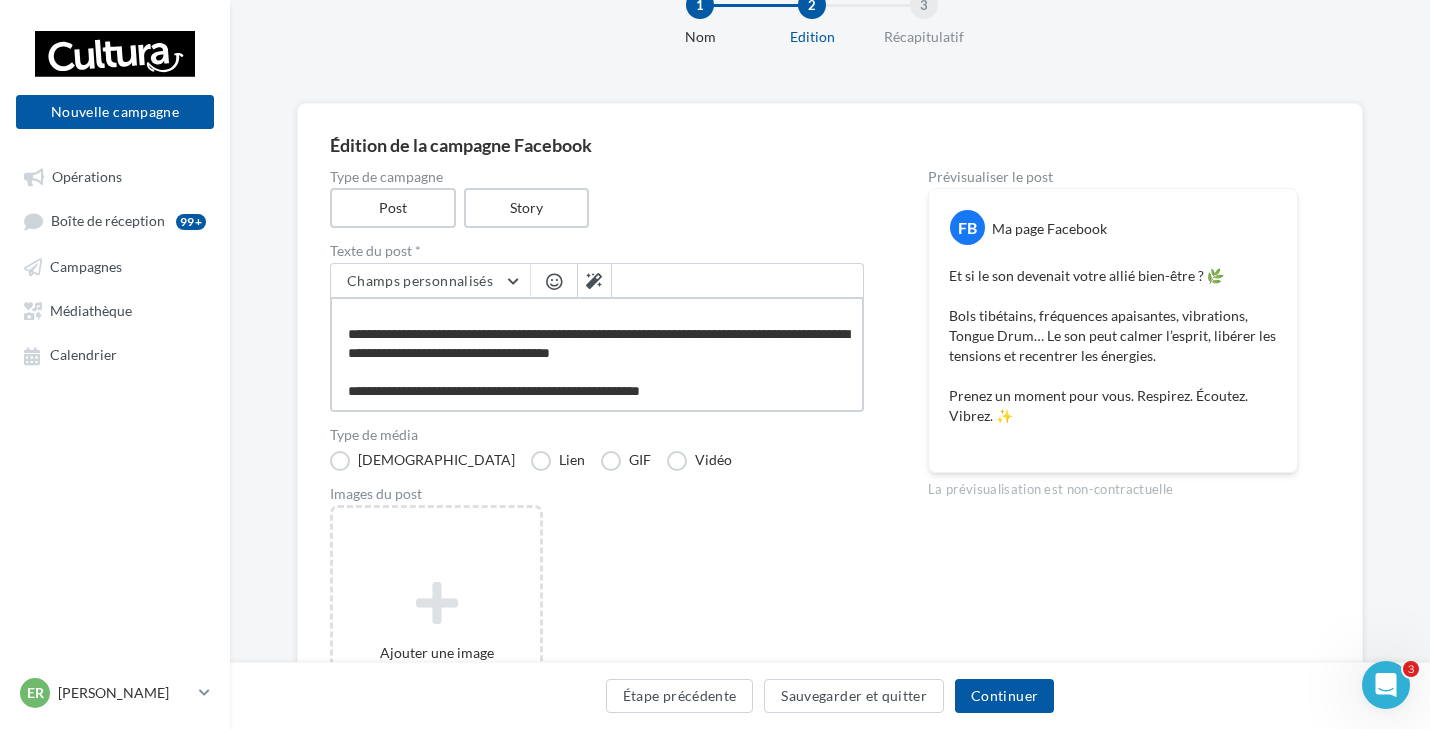 click on "**********" at bounding box center [597, 354] 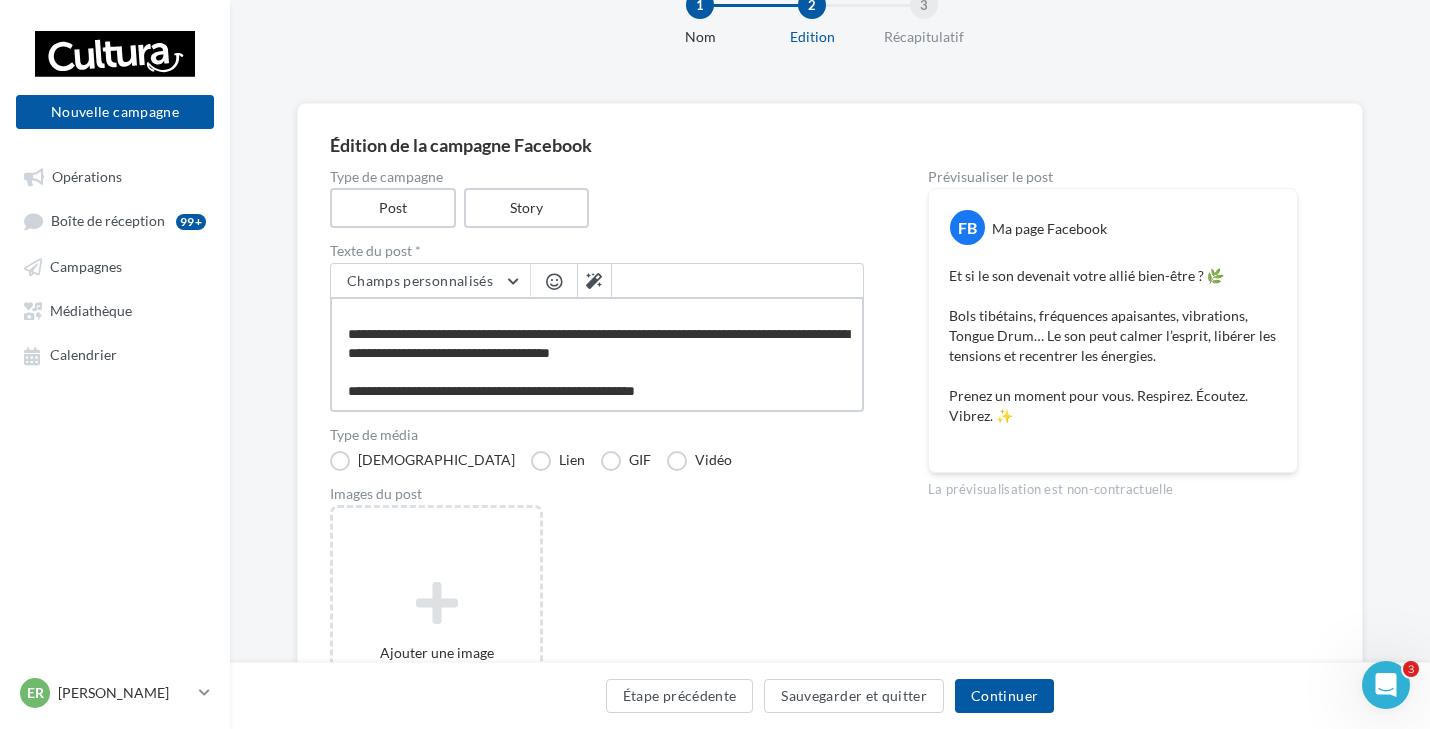 scroll, scrollTop: 40, scrollLeft: 0, axis: vertical 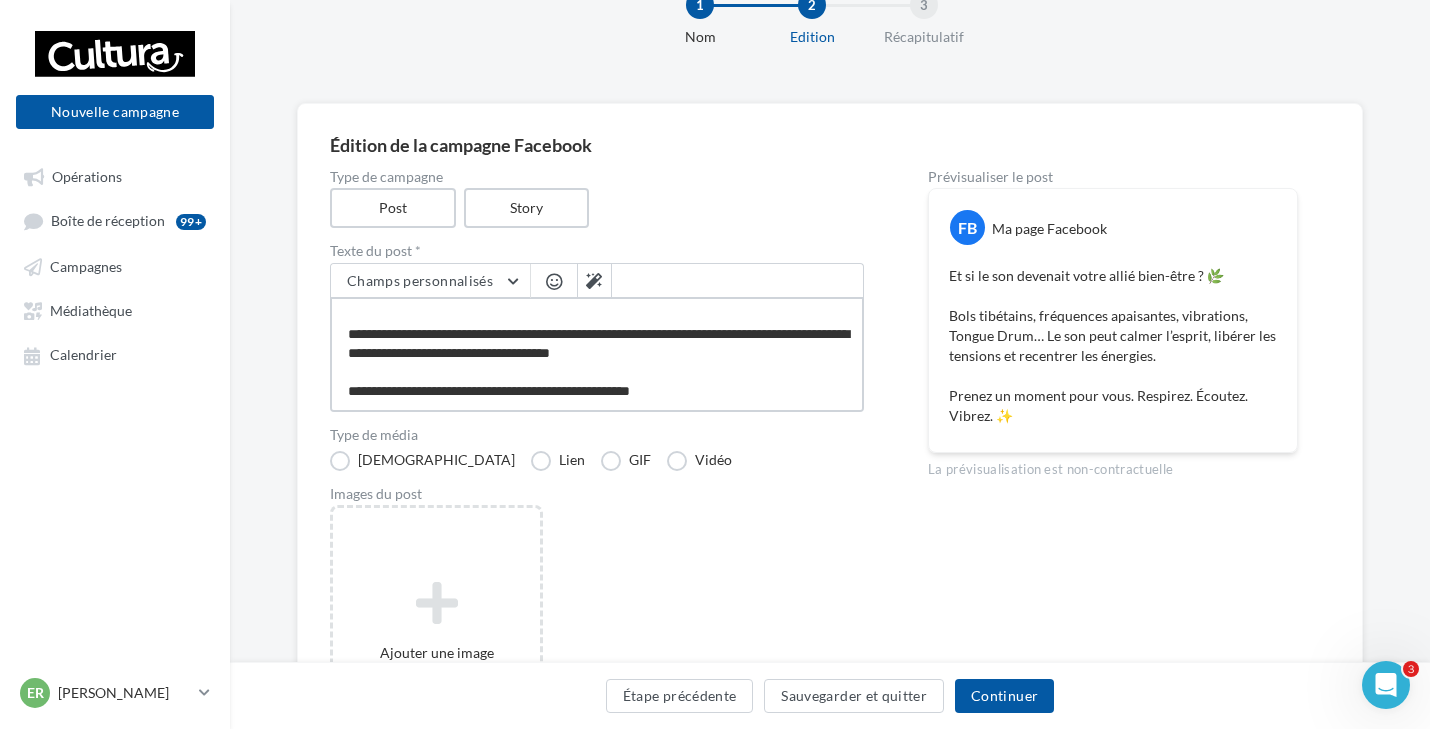 type on "**********" 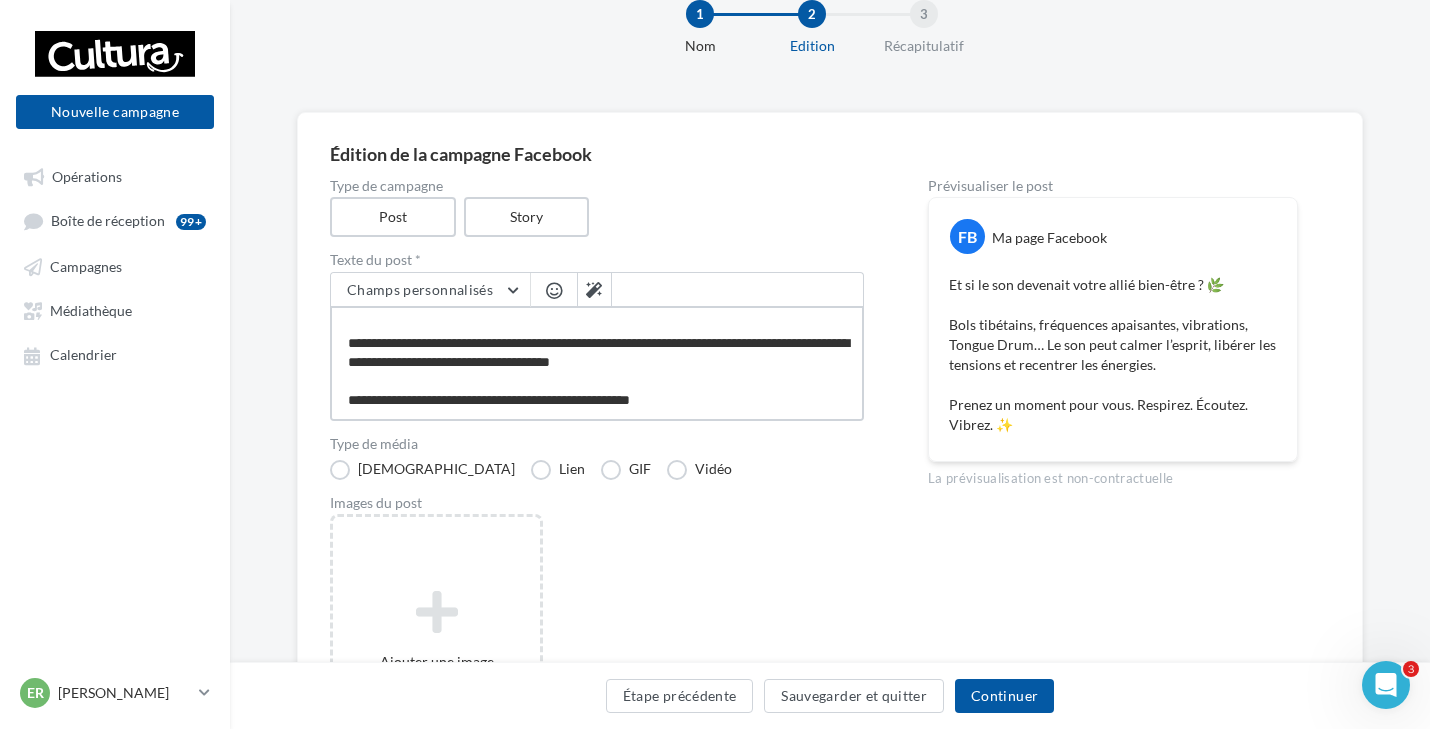 scroll, scrollTop: 0, scrollLeft: 0, axis: both 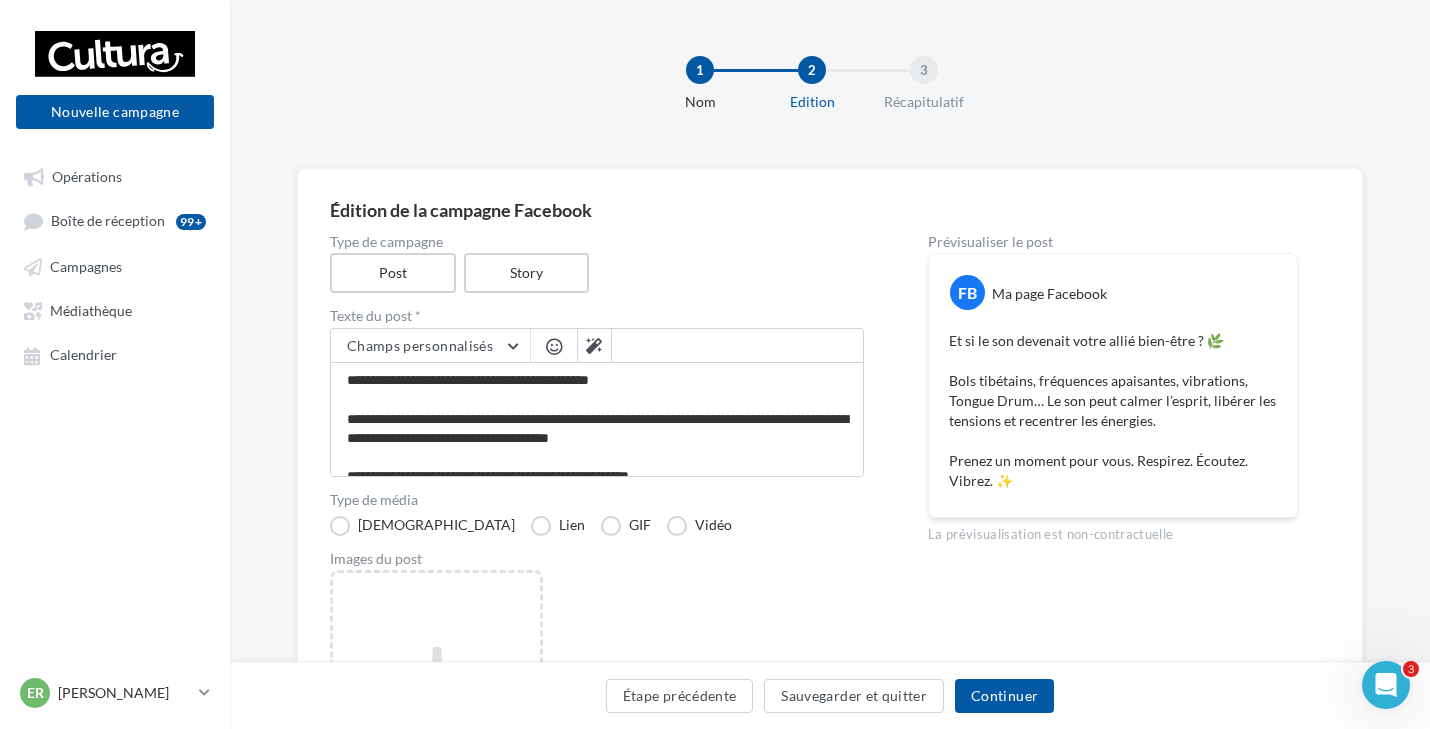click on "Et si le son devenait votre allié bien-être ? 🌿 Bols tibétains, fréquences apaisantes, vibrations, Tongue Drum… Le son peut calmer l’esprit, libérer les tensions et recentrer les énergies. Prenez un moment pour vous. Respirez. Écoutez. Vibrez. ✨" at bounding box center [1113, 411] 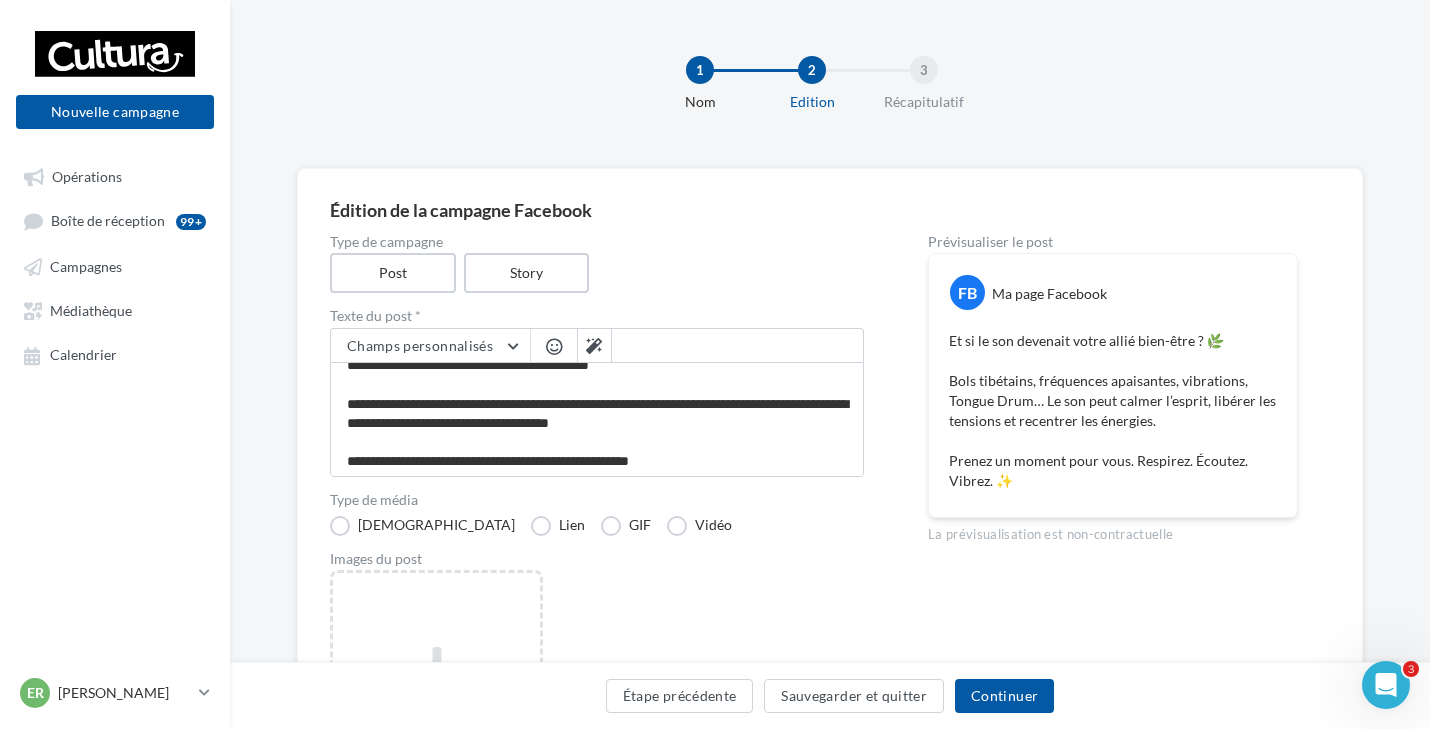 scroll, scrollTop: 19, scrollLeft: 0, axis: vertical 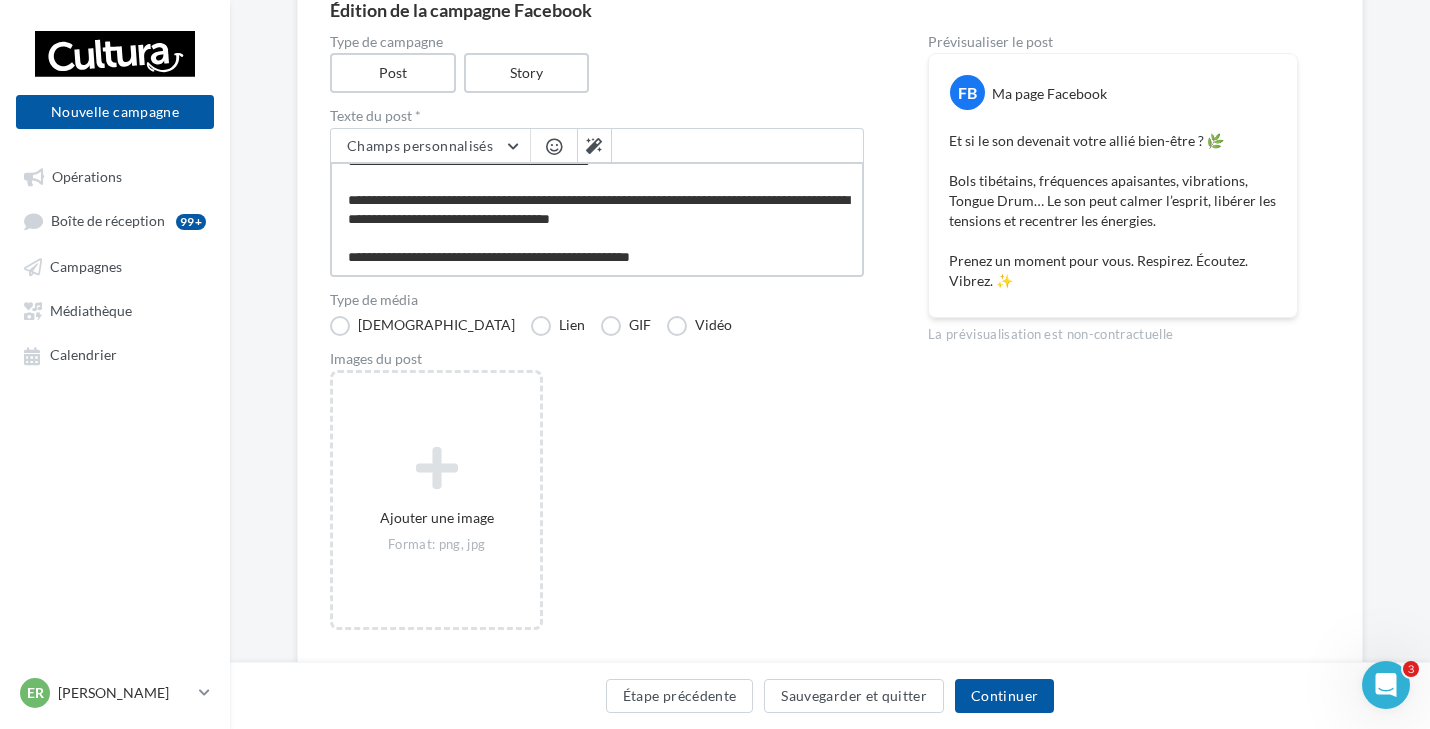 click on "**********" at bounding box center [597, 219] 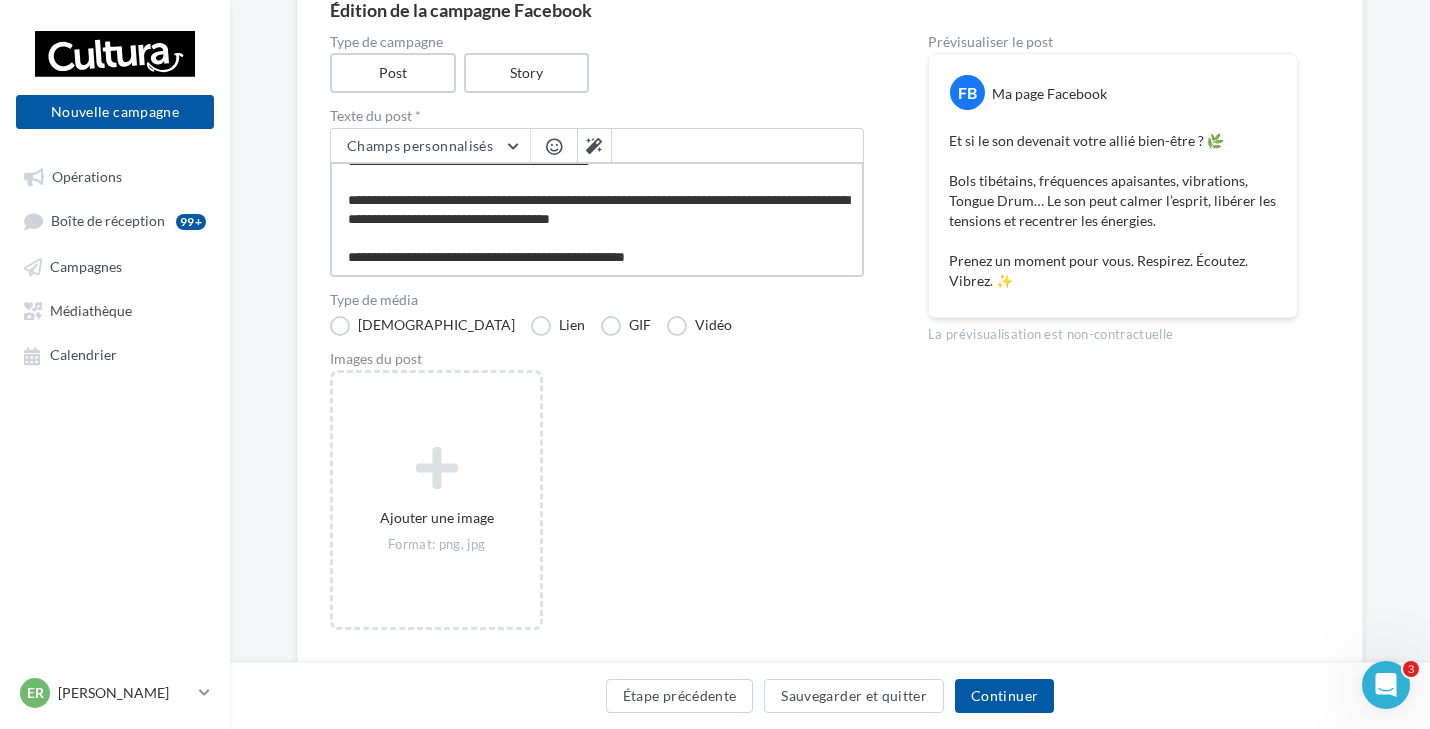 paste on "***" 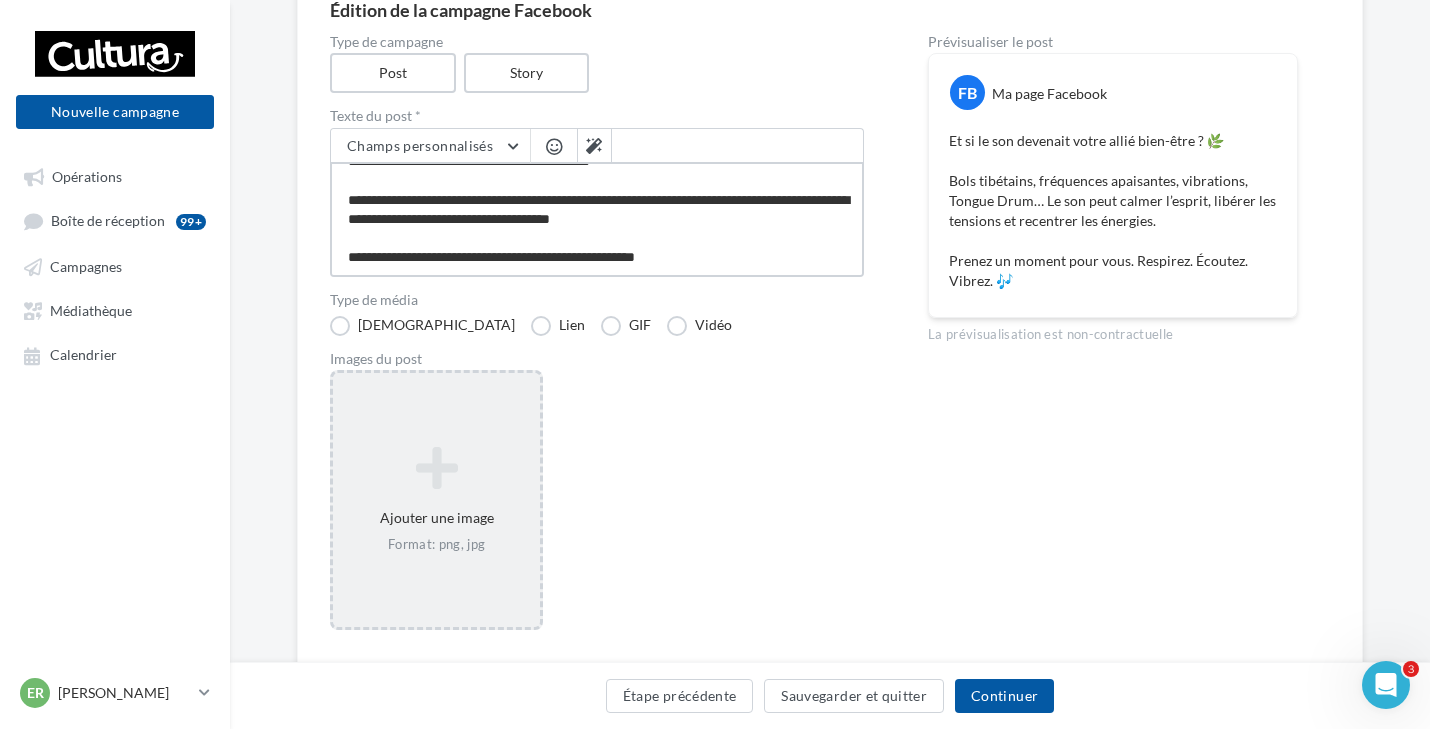 type on "**********" 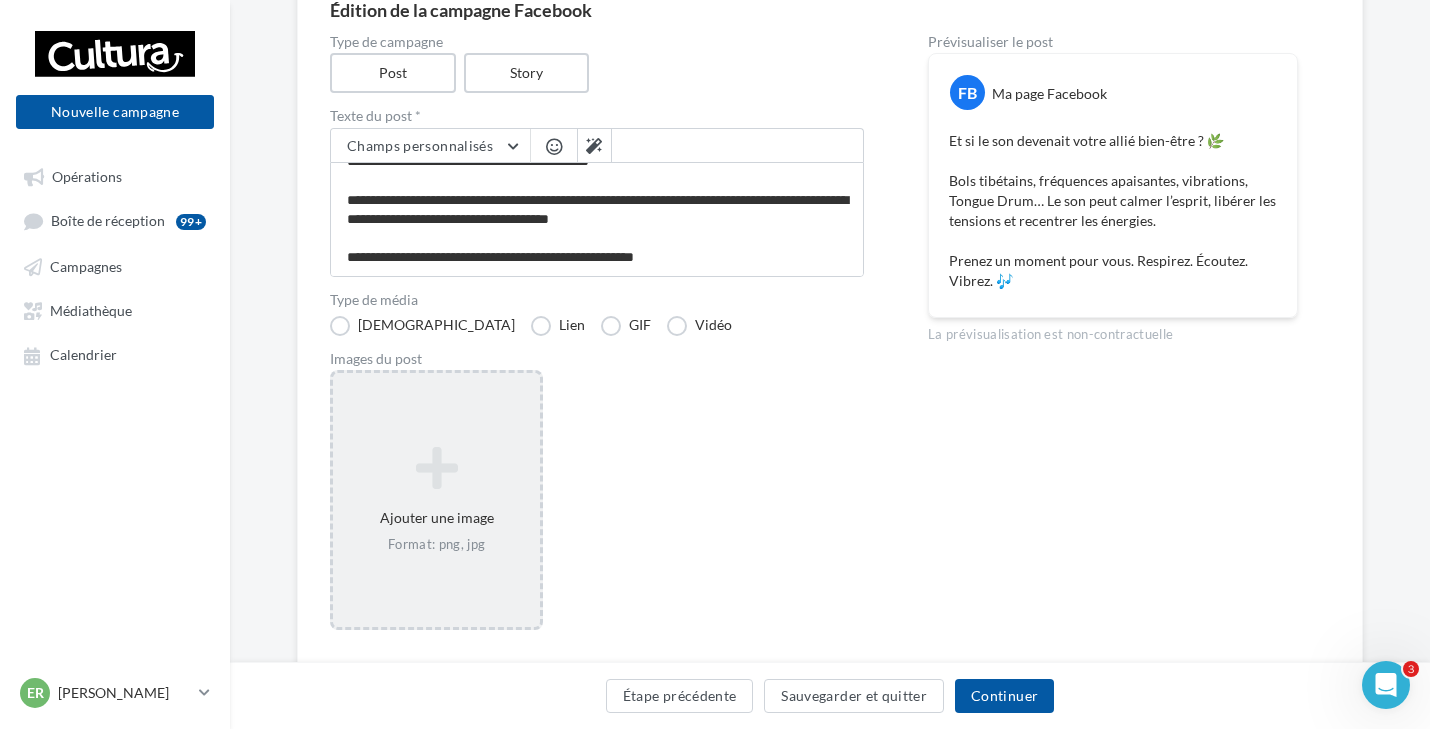 scroll, scrollTop: 19, scrollLeft: 0, axis: vertical 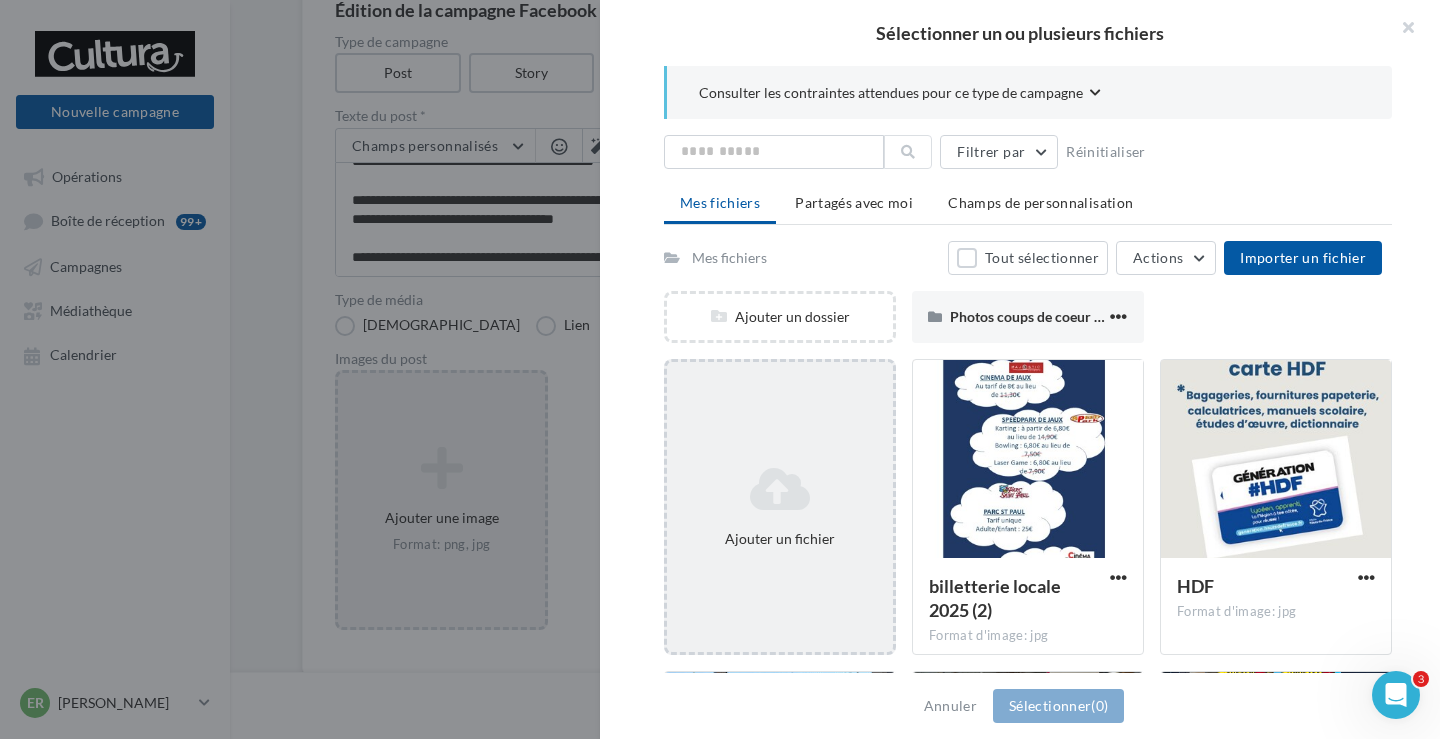 click on "Ajouter un fichier" at bounding box center (780, 507) 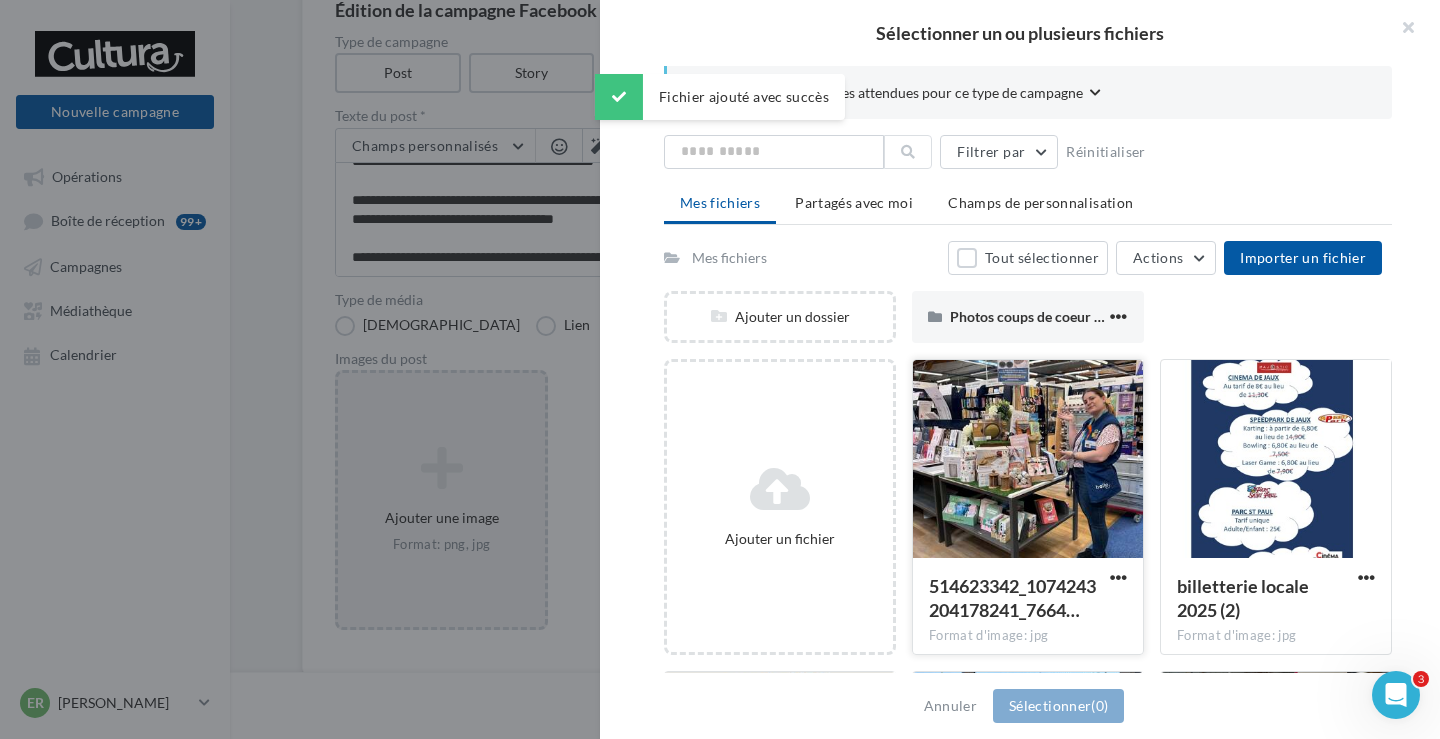 click at bounding box center (1028, 460) 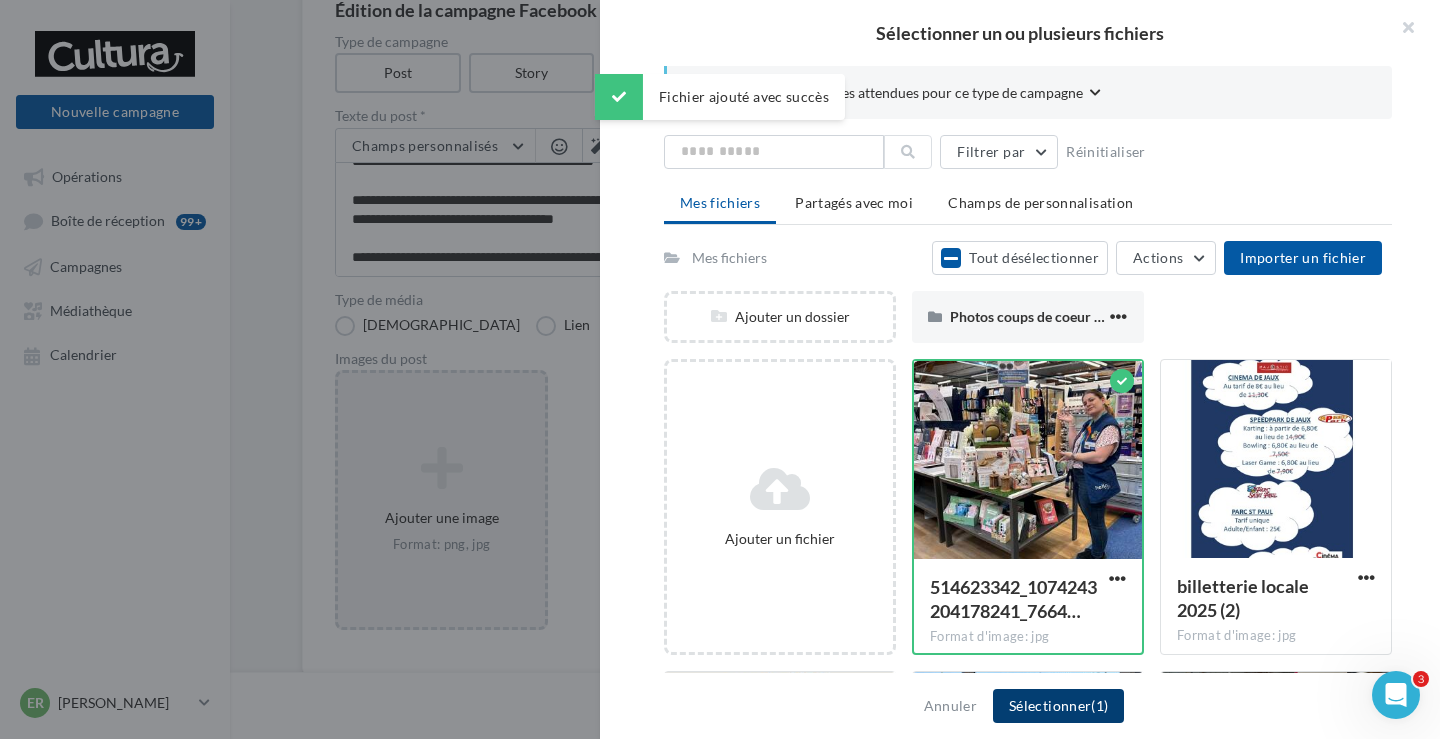 click on "Sélectionner   (1)" at bounding box center (1058, 706) 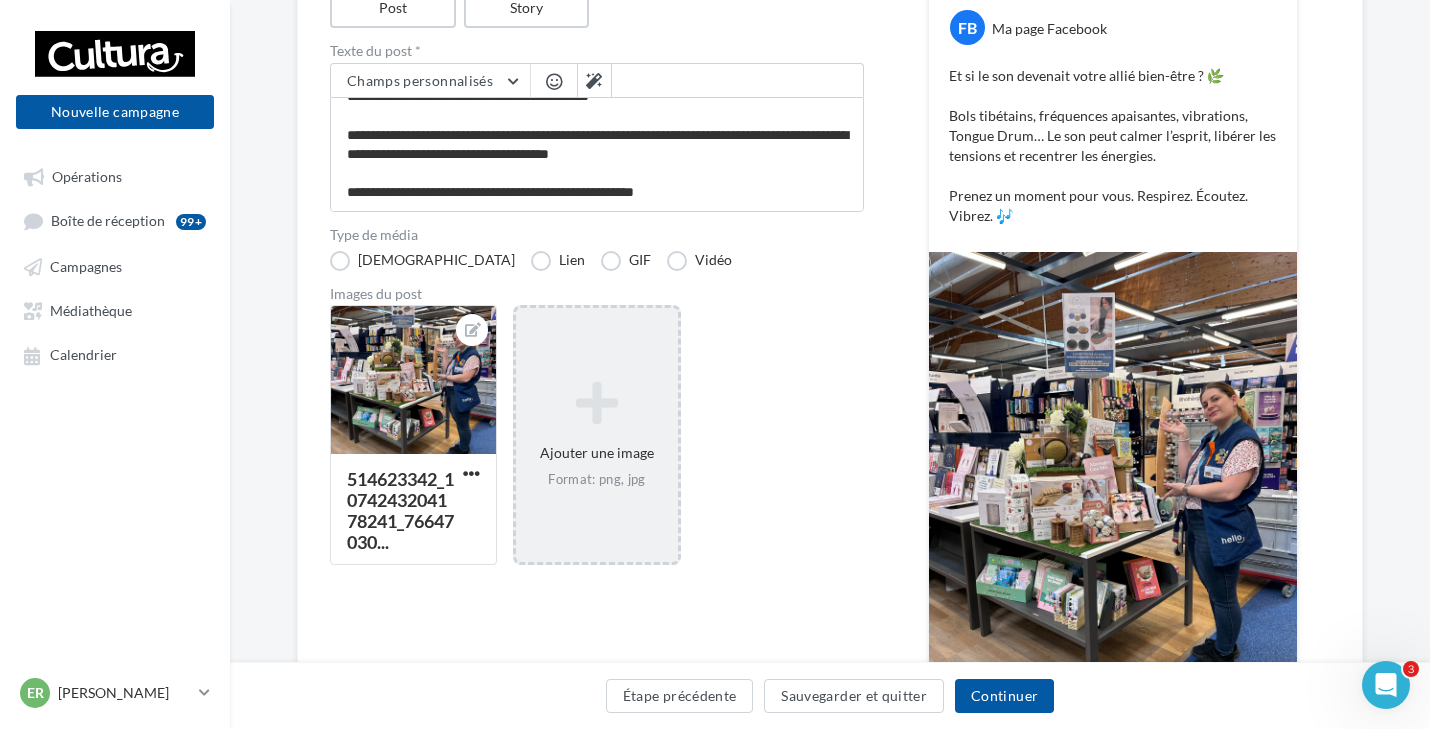 scroll, scrollTop: 300, scrollLeft: 0, axis: vertical 